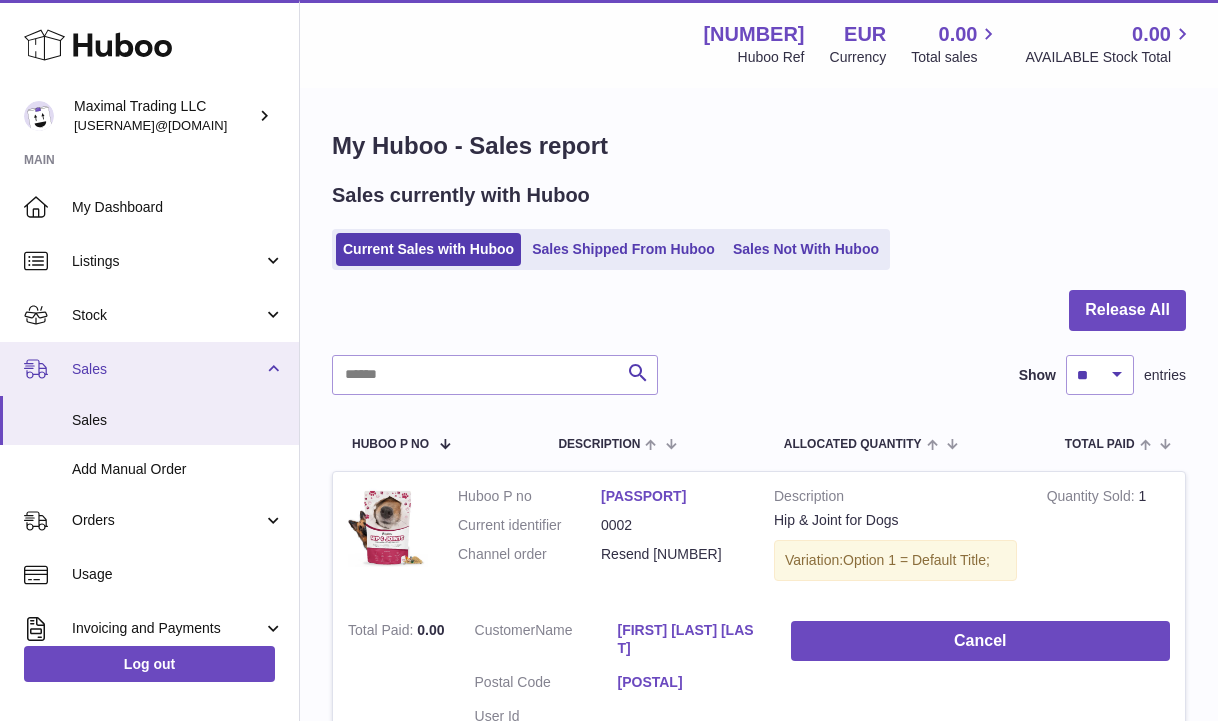 scroll, scrollTop: 203, scrollLeft: 0, axis: vertical 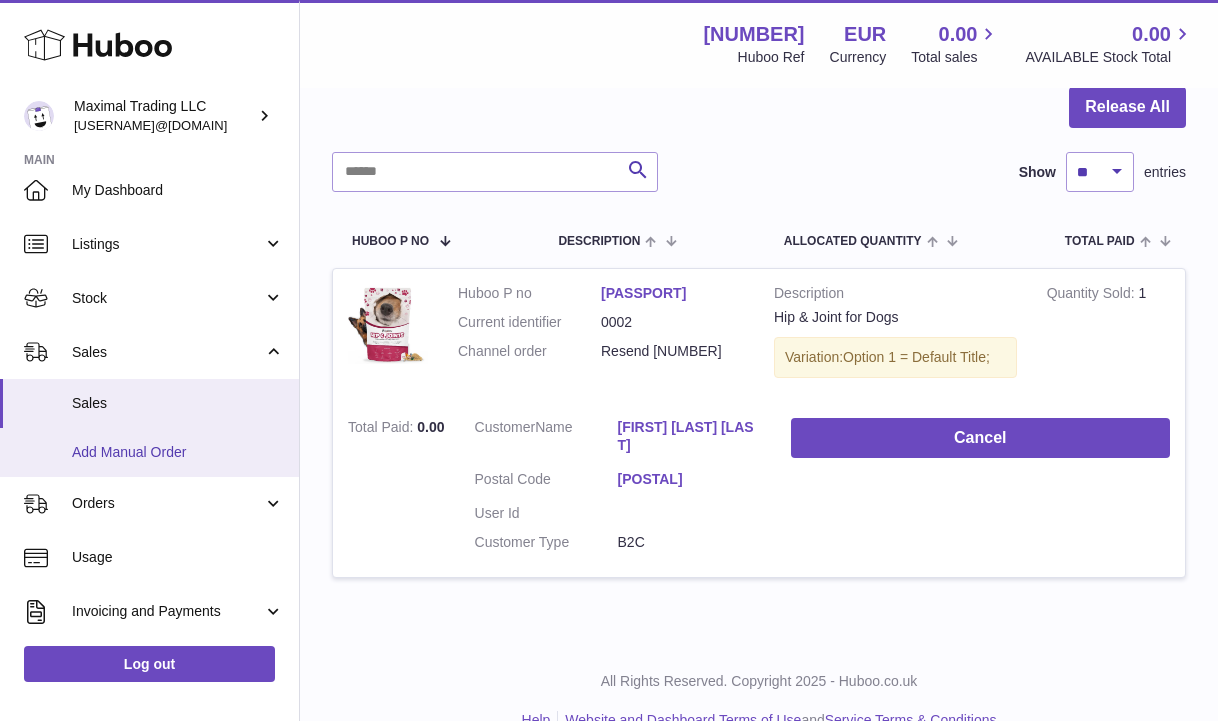 click on "Add Manual Order" at bounding box center [178, 452] 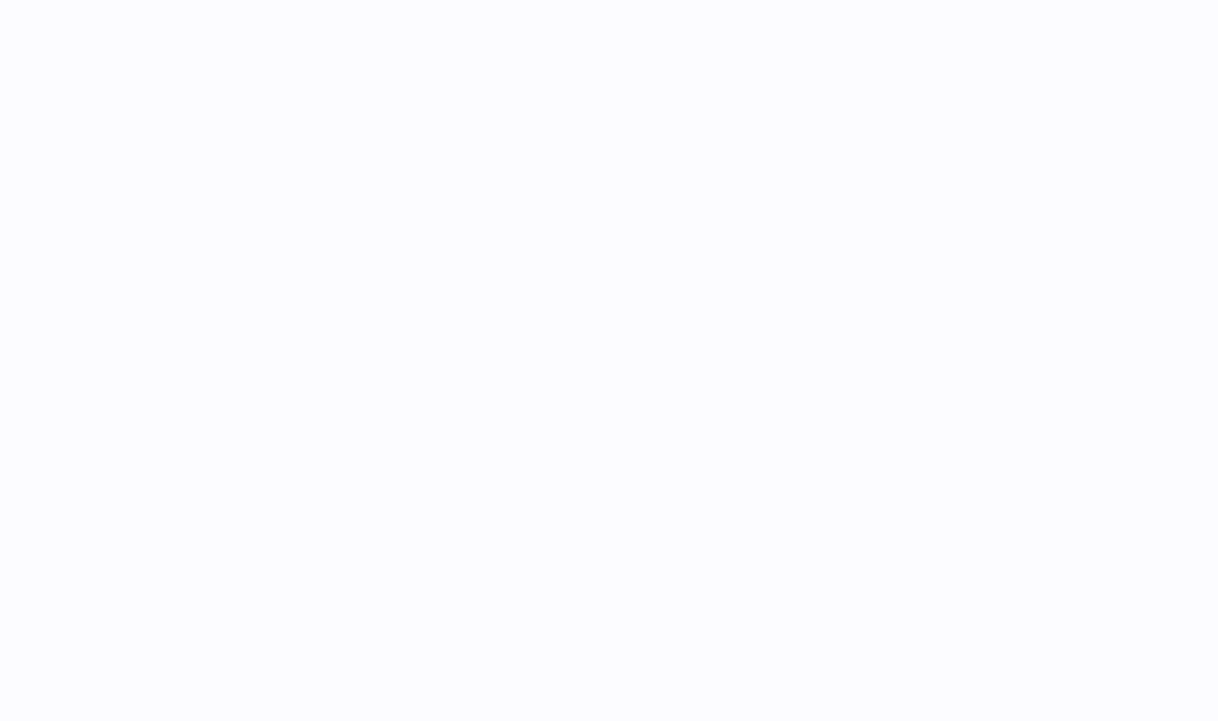 scroll, scrollTop: 0, scrollLeft: 0, axis: both 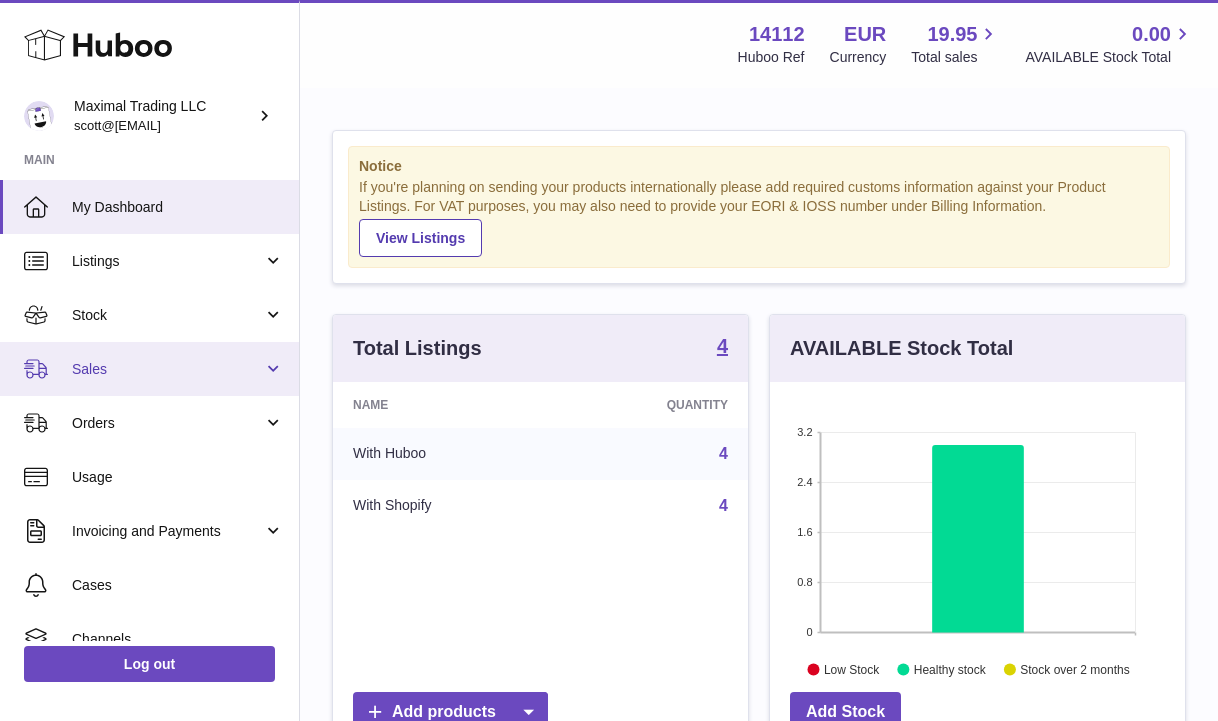 click on "Sales" at bounding box center [167, 369] 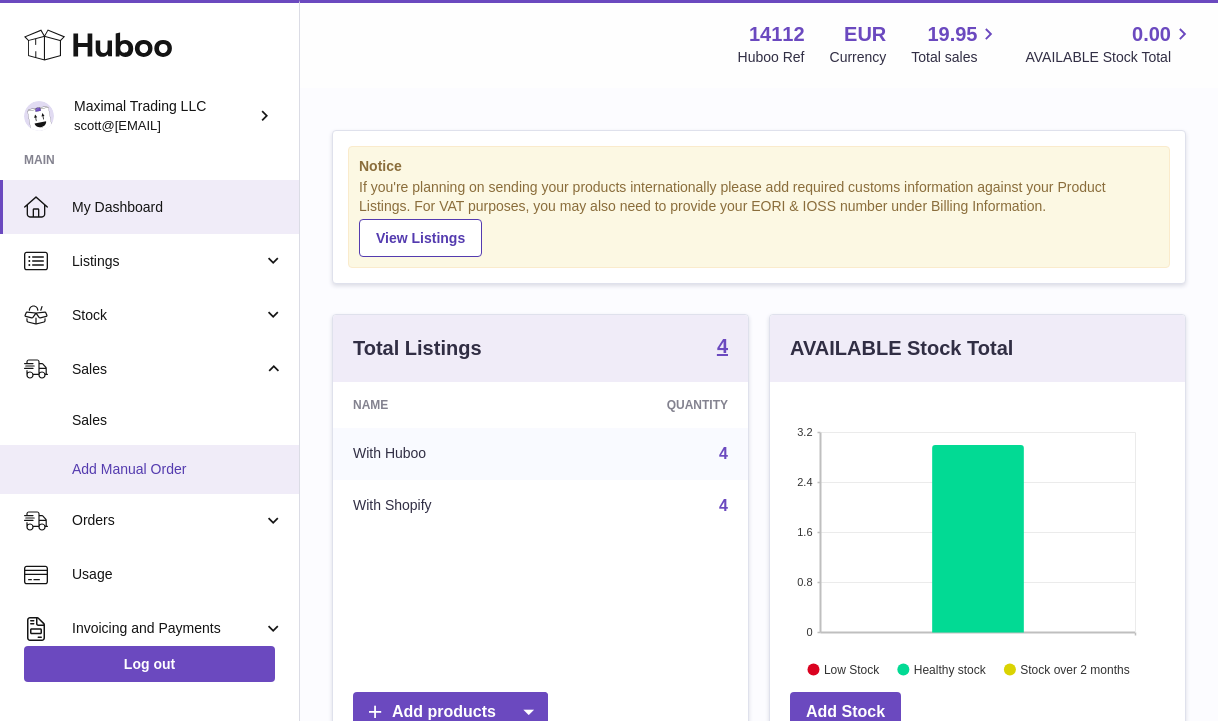 click on "Add Manual Order" at bounding box center (149, 469) 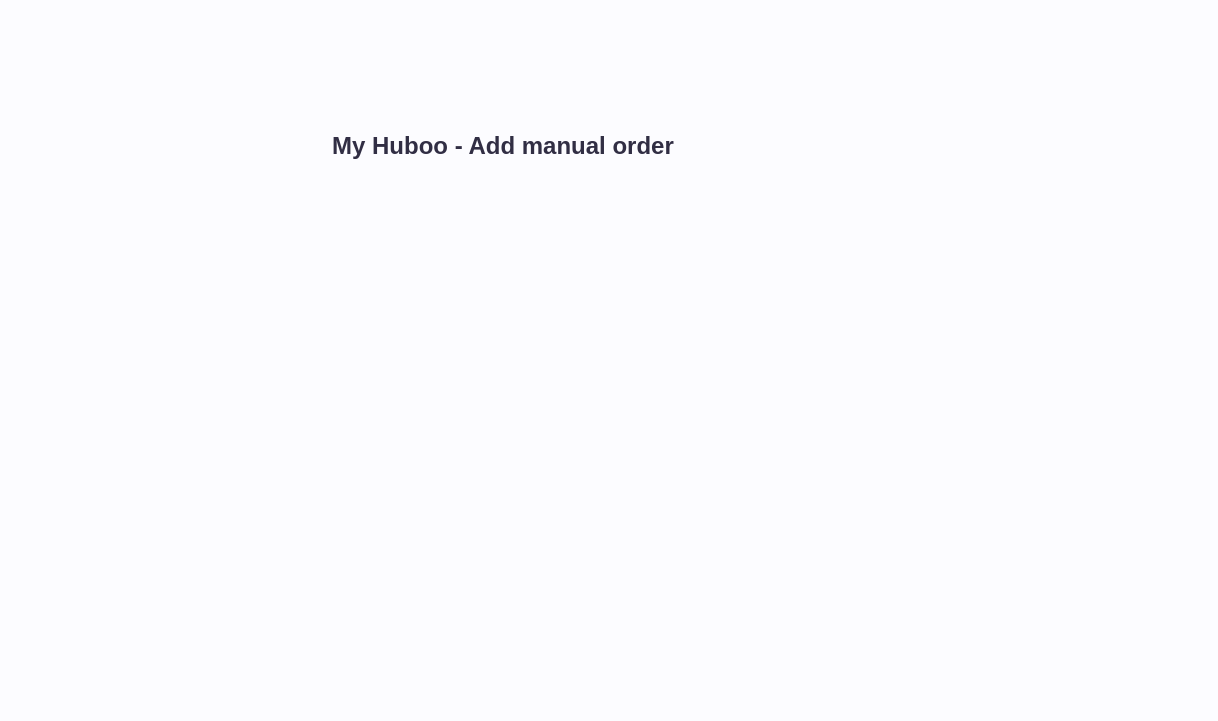 scroll, scrollTop: 0, scrollLeft: 0, axis: both 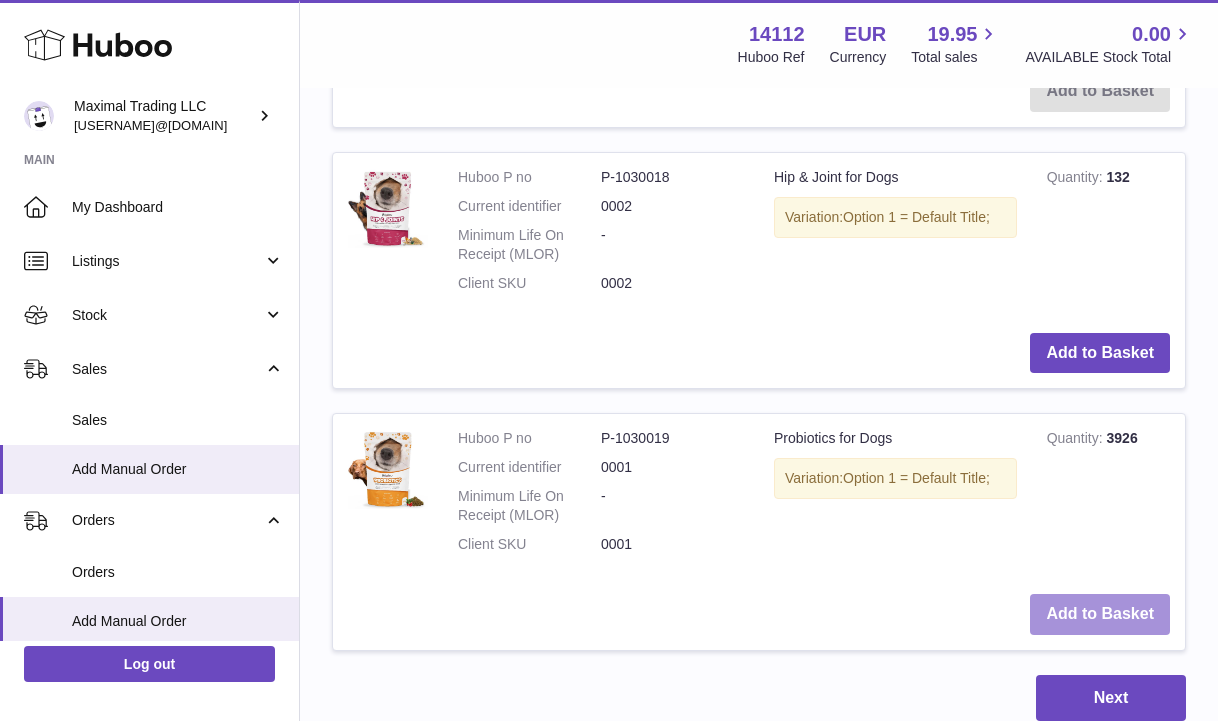 click on "Add to Basket" at bounding box center [1100, 614] 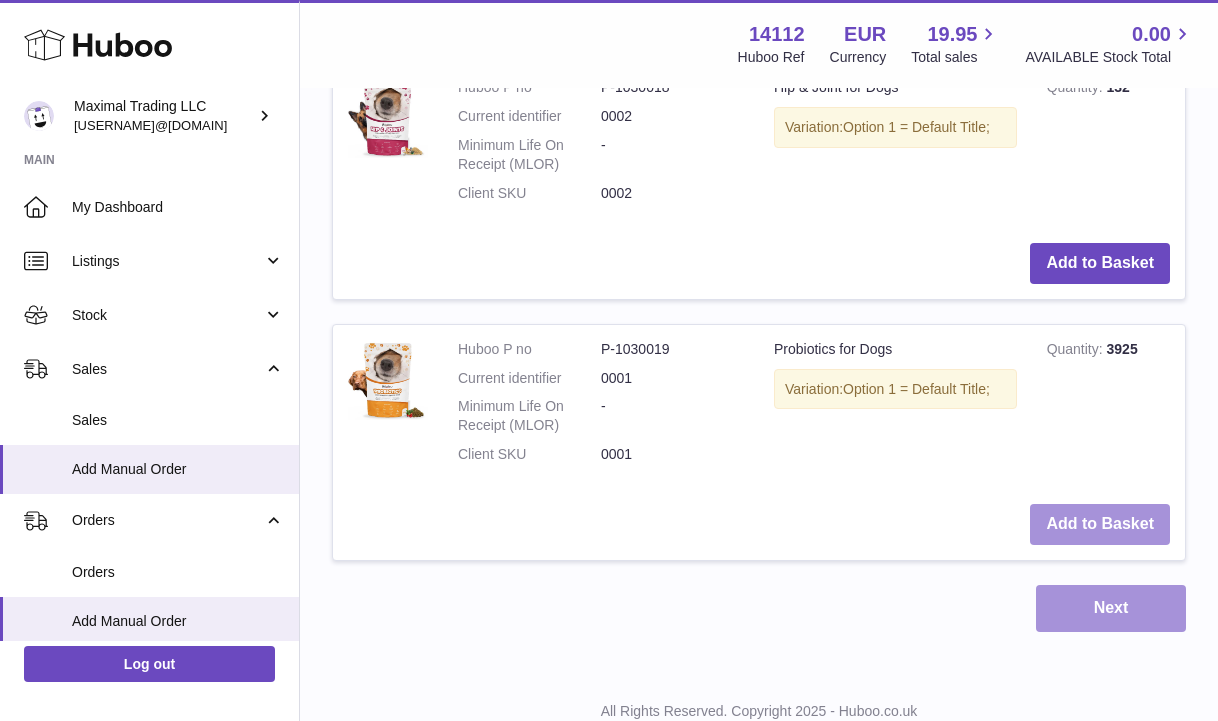 scroll, scrollTop: 1409, scrollLeft: 0, axis: vertical 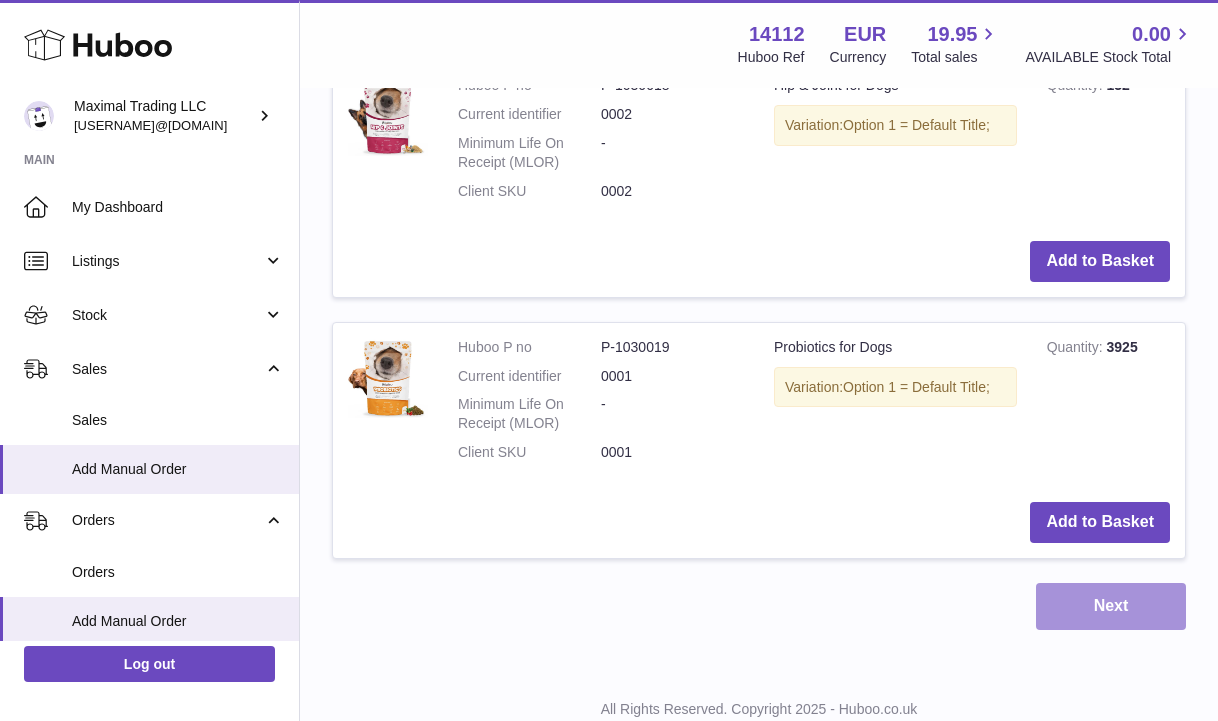 click on "Next" at bounding box center [1111, 606] 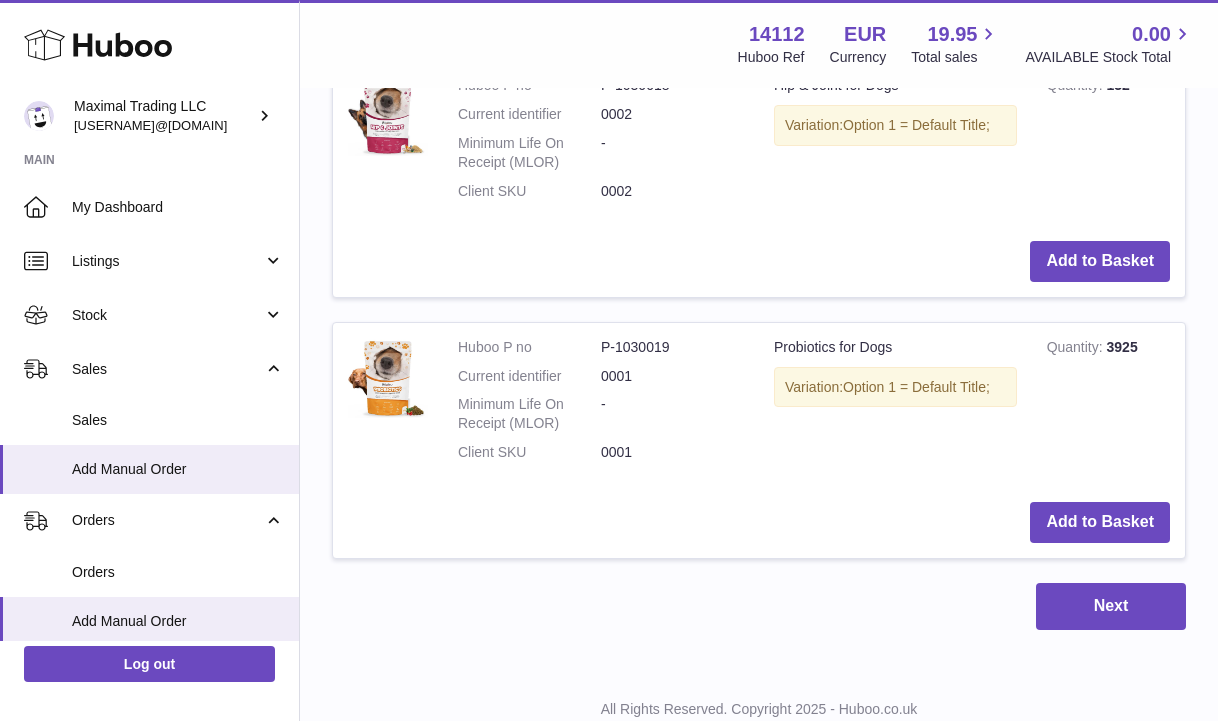 scroll, scrollTop: 0, scrollLeft: 0, axis: both 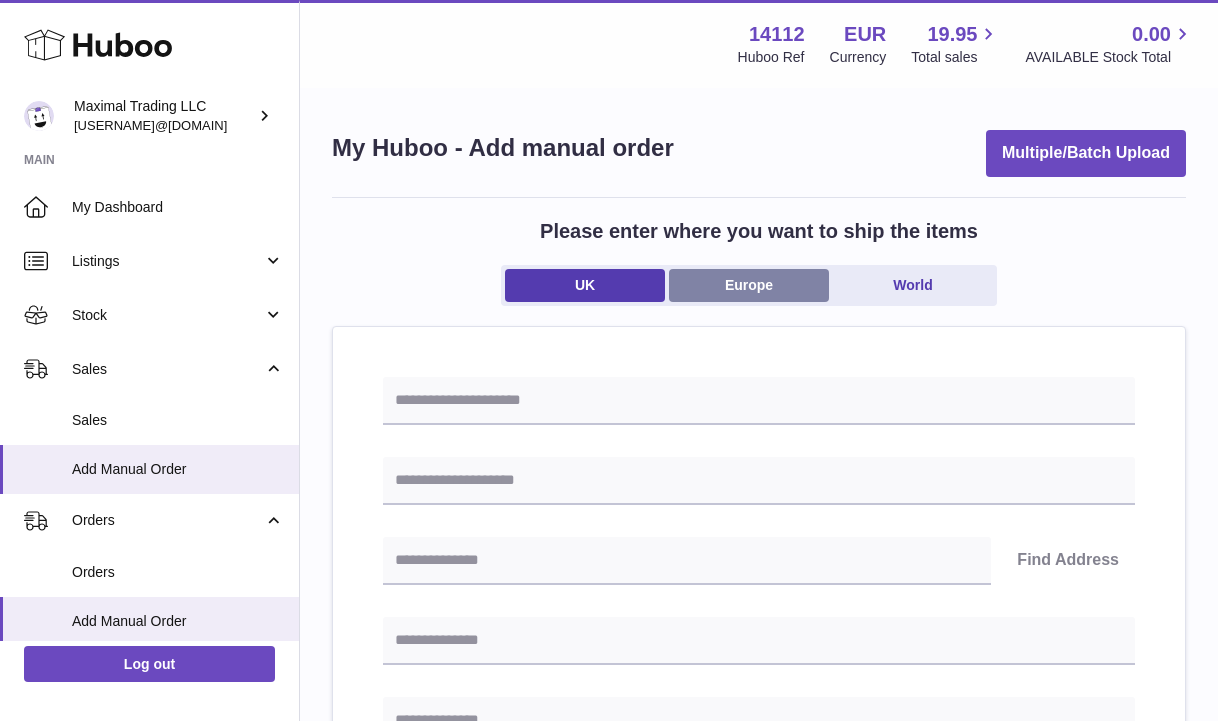 click on "Europe" at bounding box center [749, 285] 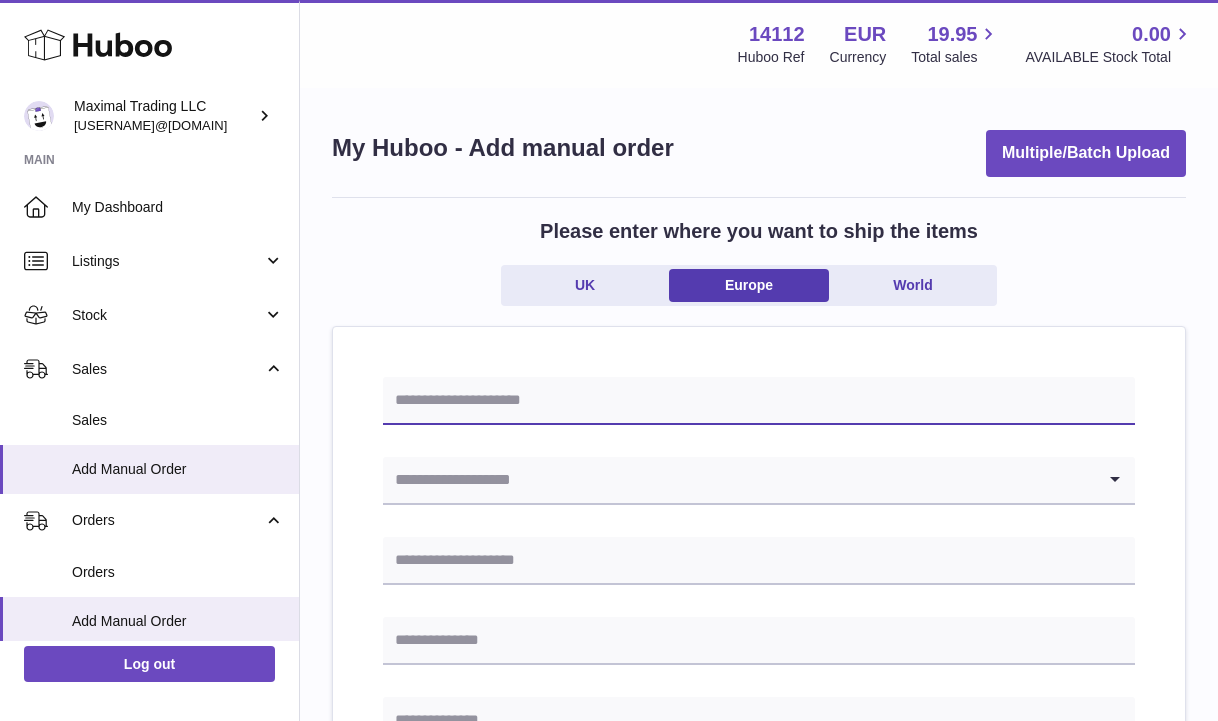 click at bounding box center (759, 401) 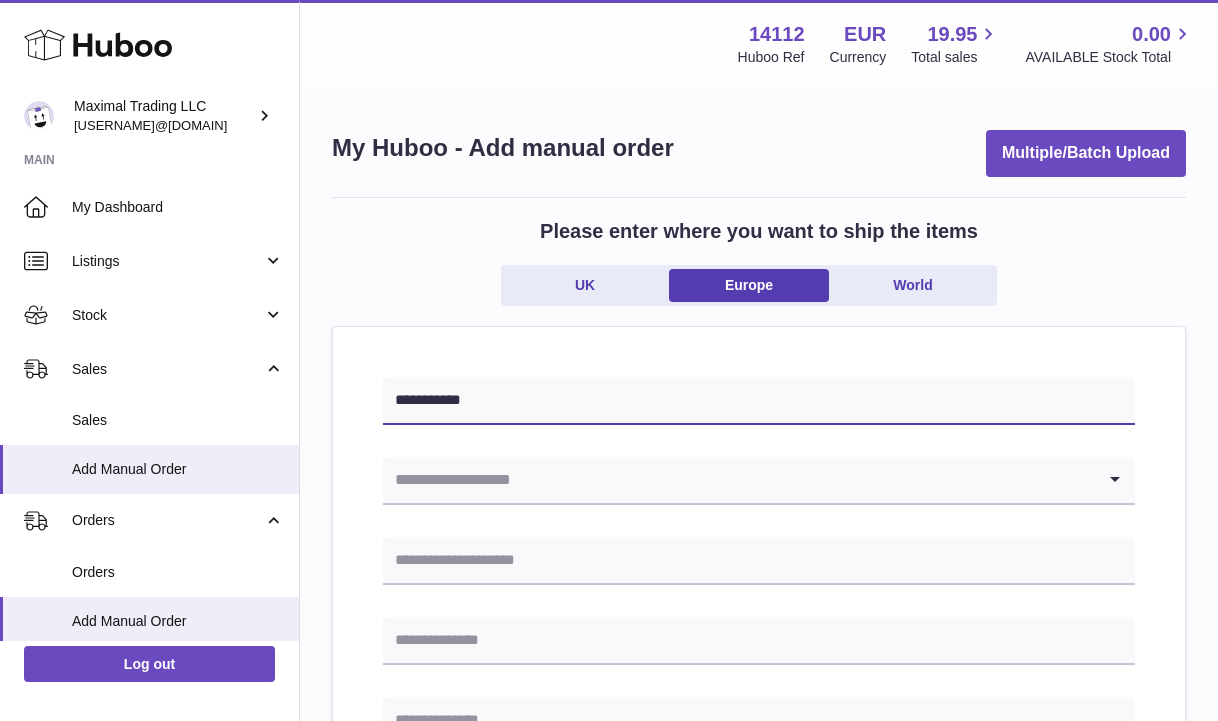 type on "**********" 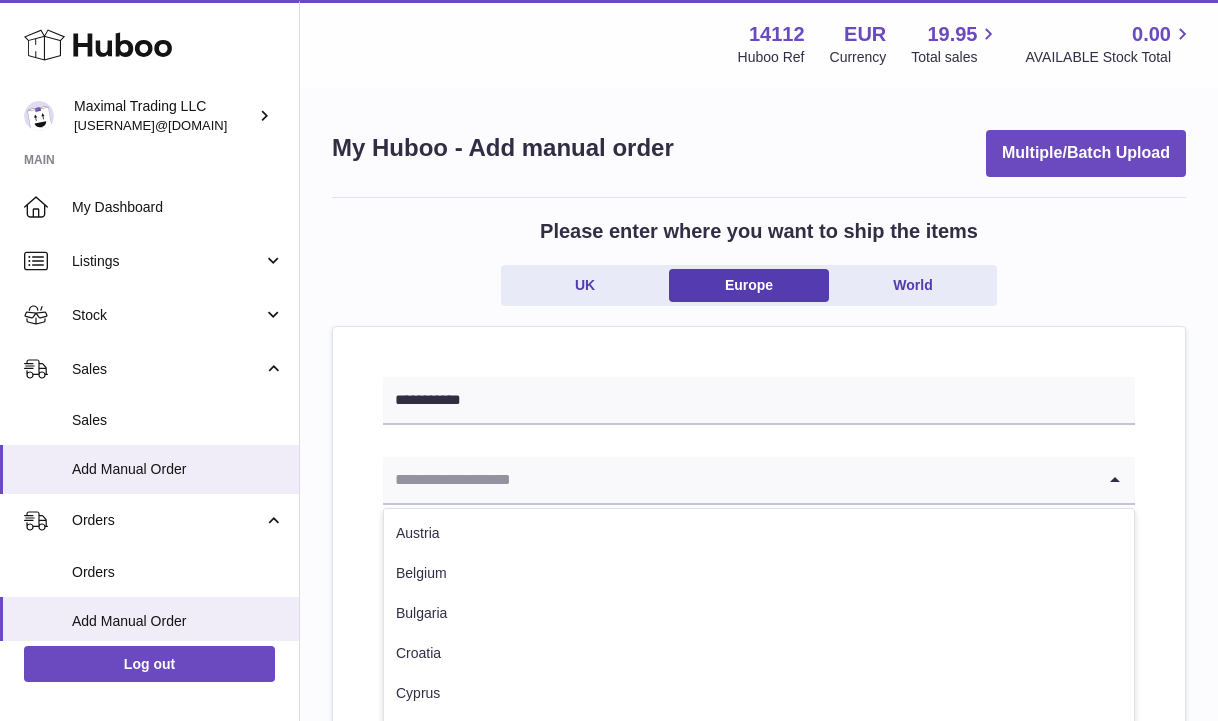 click at bounding box center [739, 480] 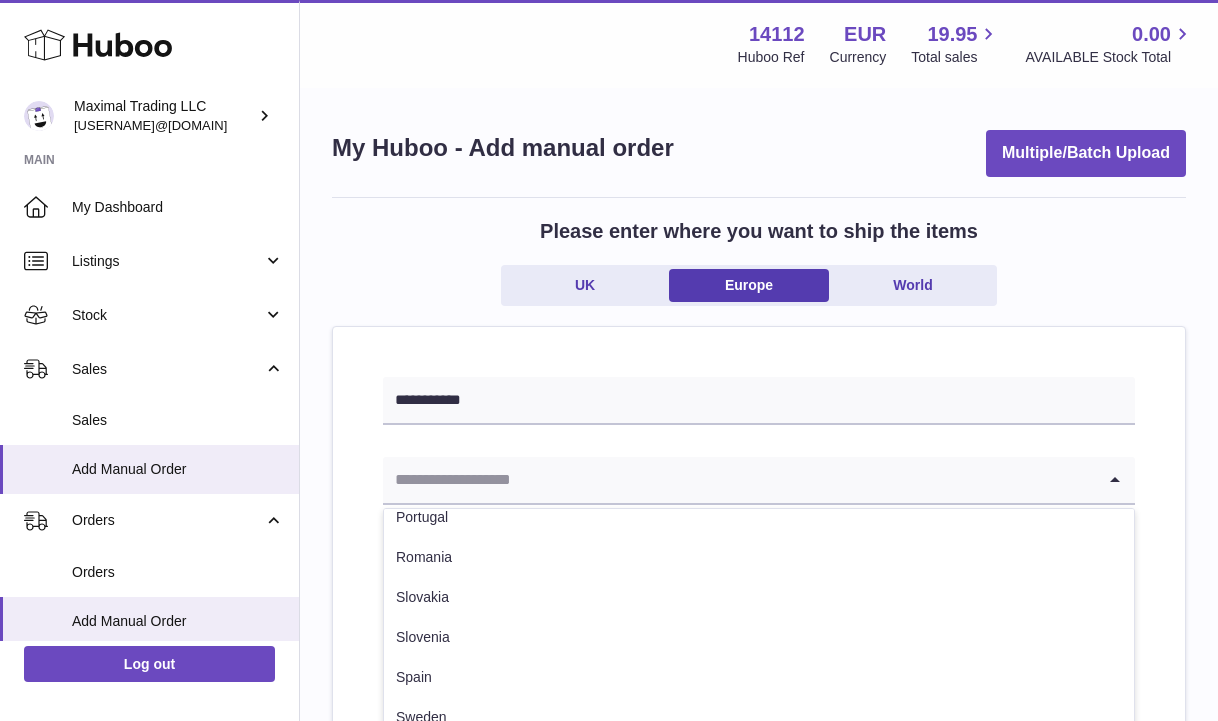 scroll, scrollTop: 862, scrollLeft: 0, axis: vertical 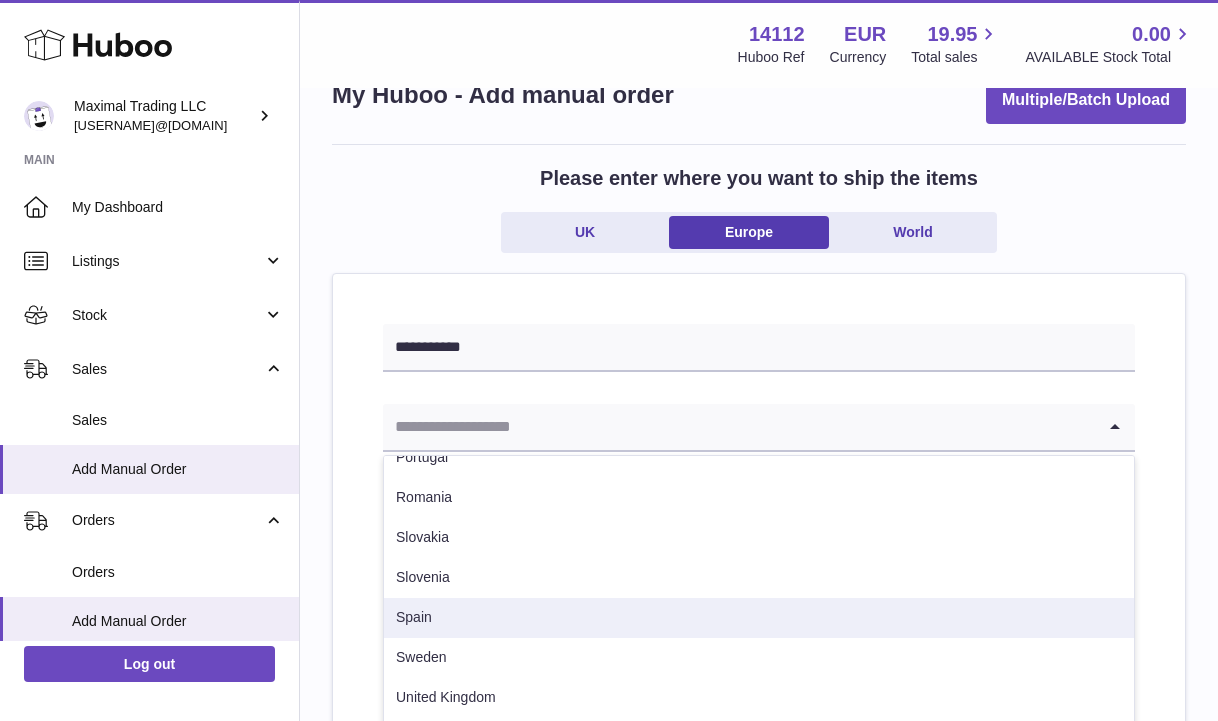 click on "Spain" at bounding box center [759, 618] 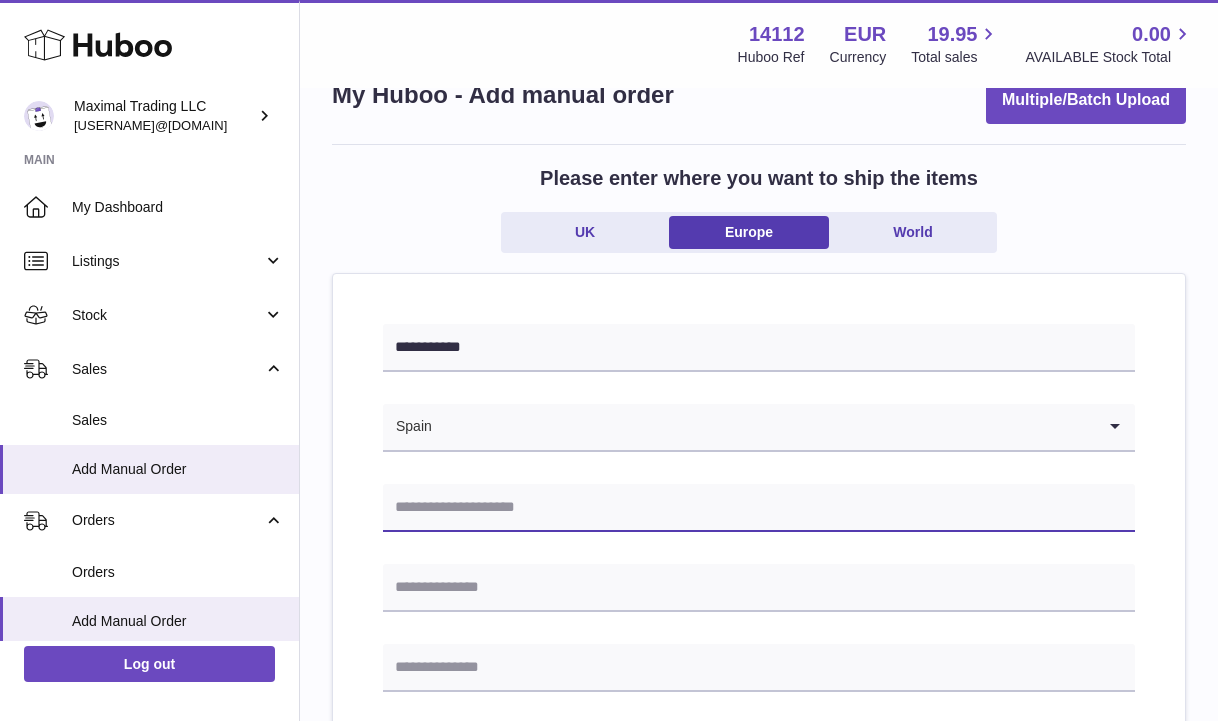 click at bounding box center [759, 508] 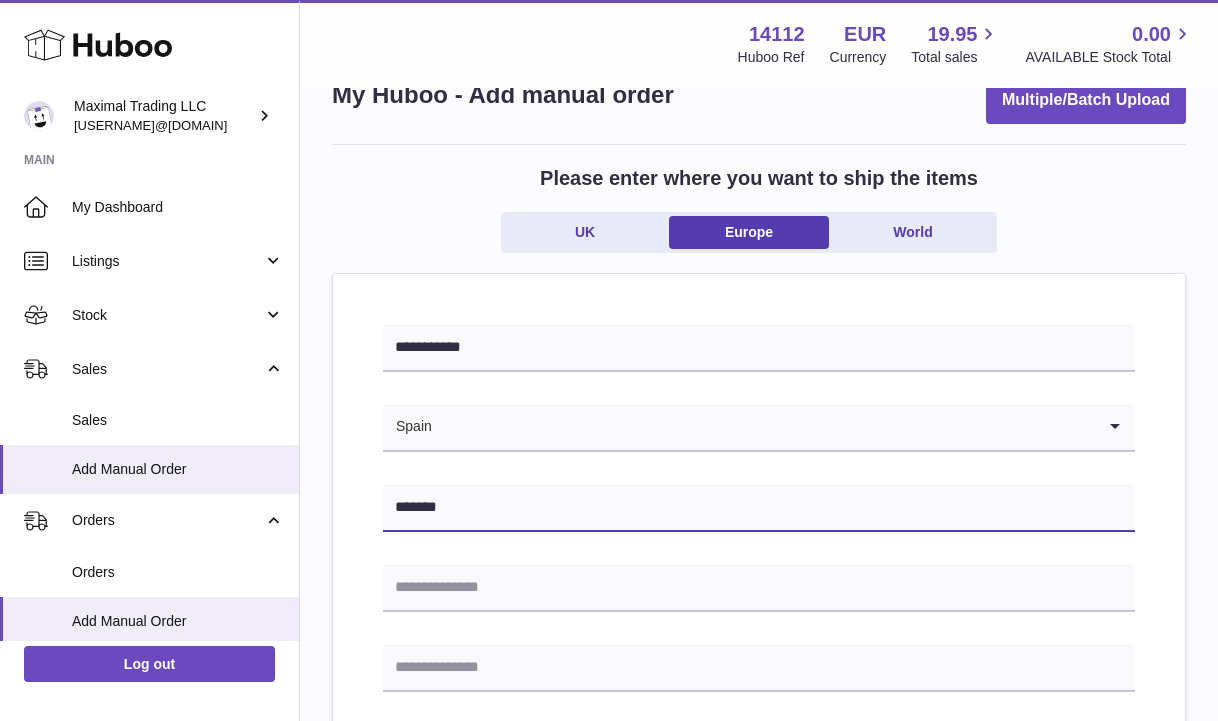 type on "******" 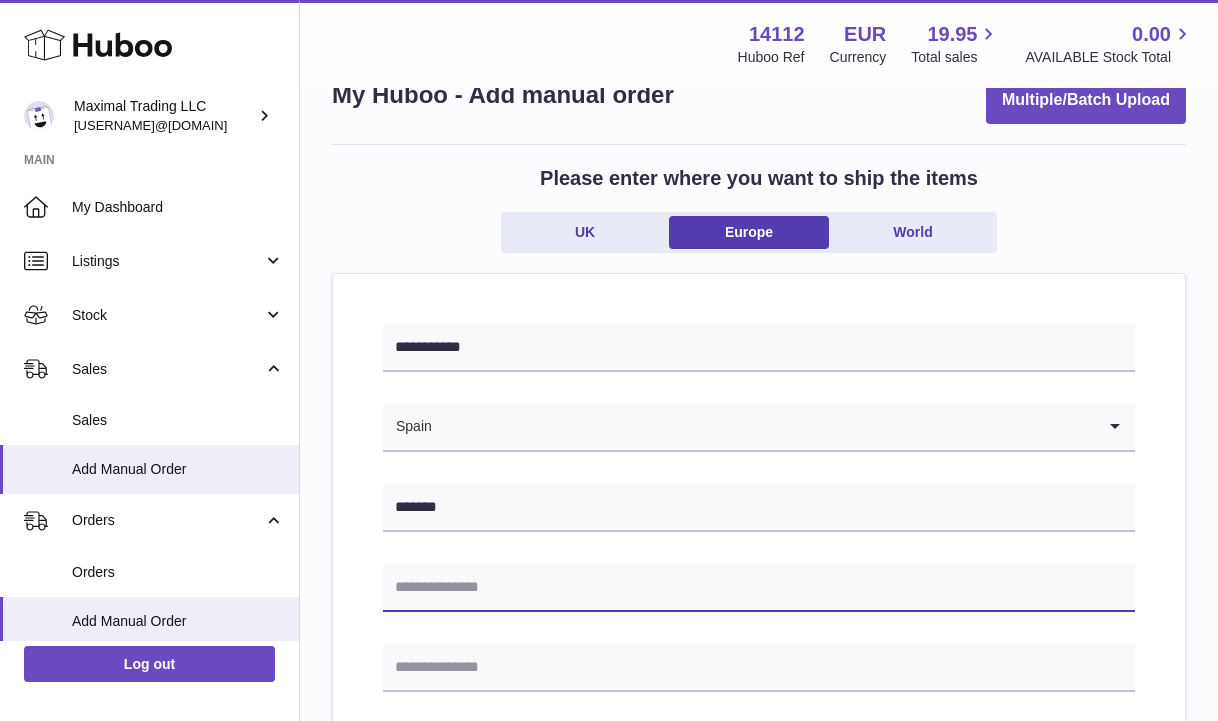 click at bounding box center (759, 588) 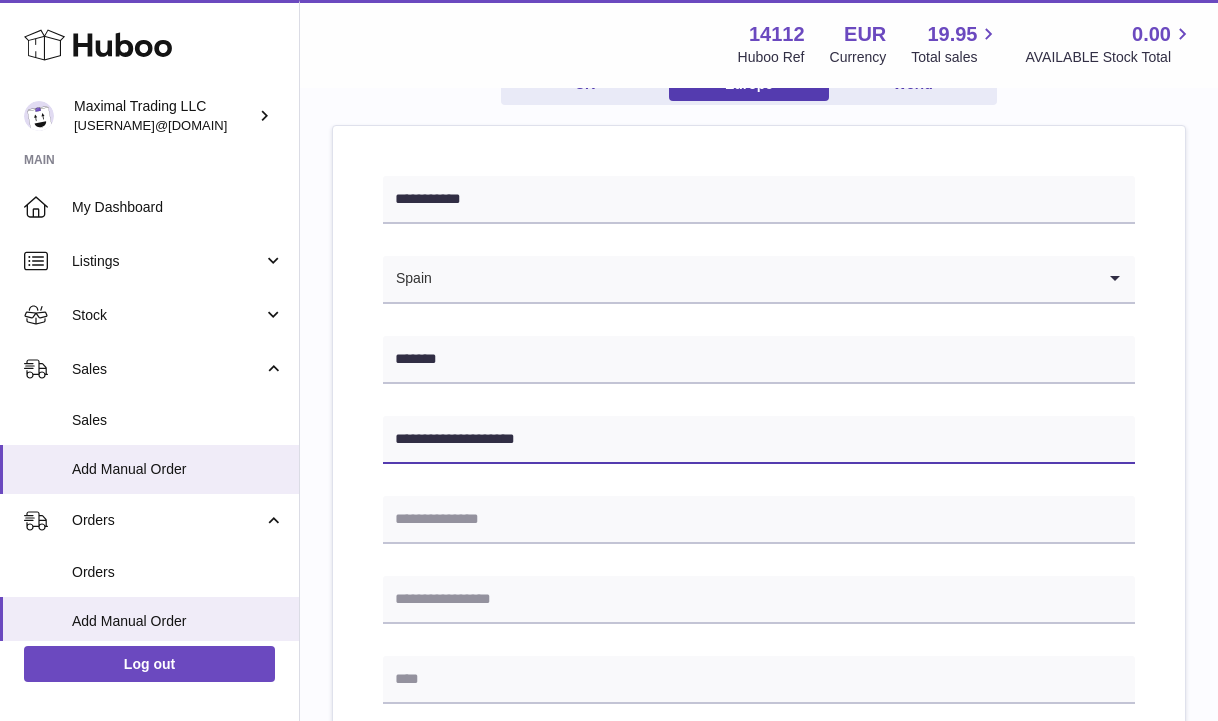 scroll, scrollTop: 208, scrollLeft: 0, axis: vertical 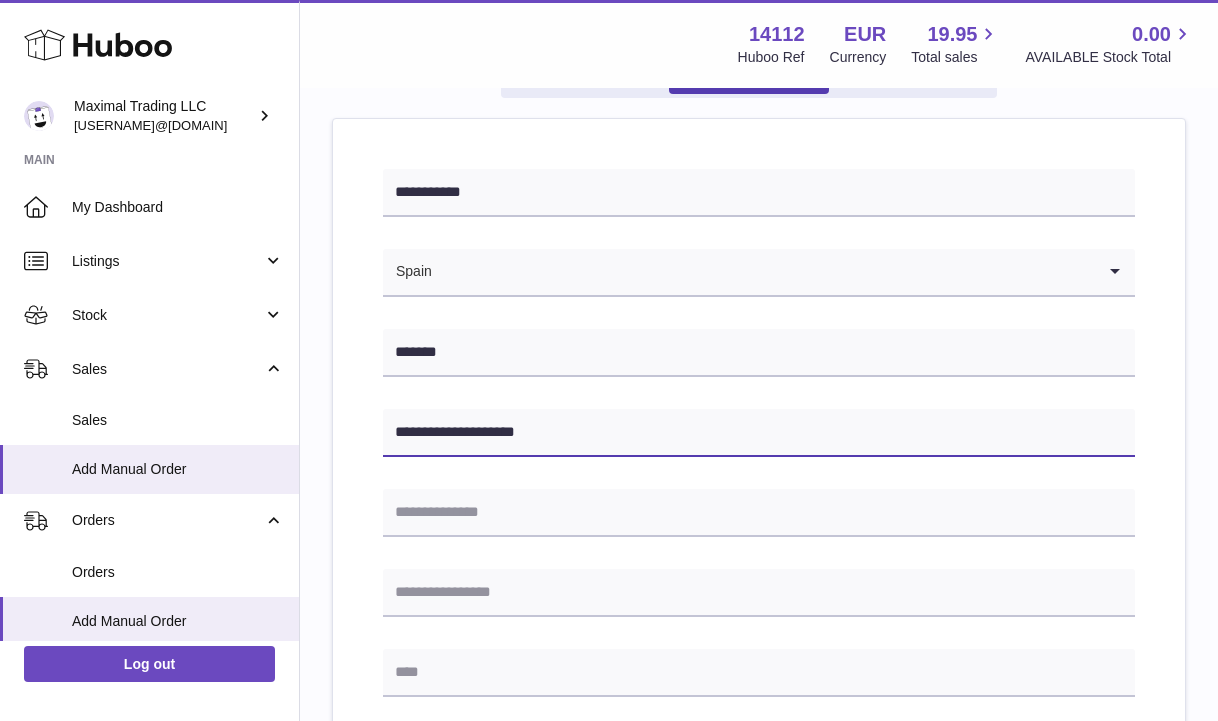click on "**********" at bounding box center [759, 433] 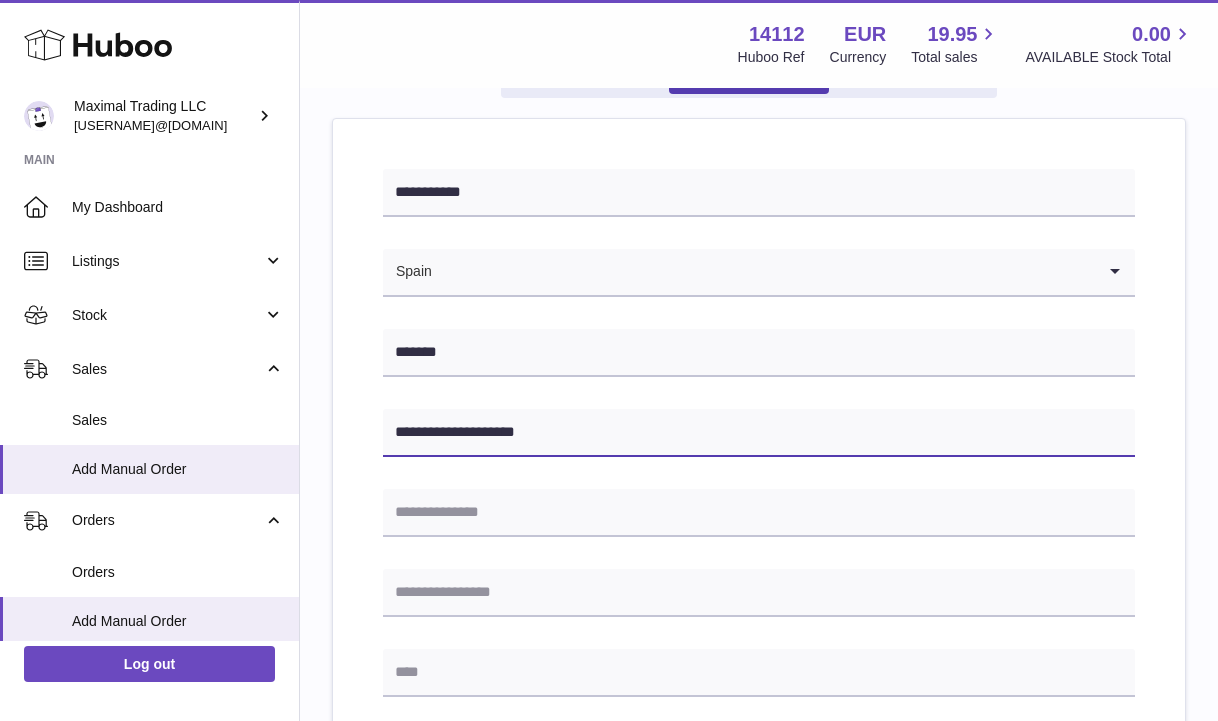 type on "**********" 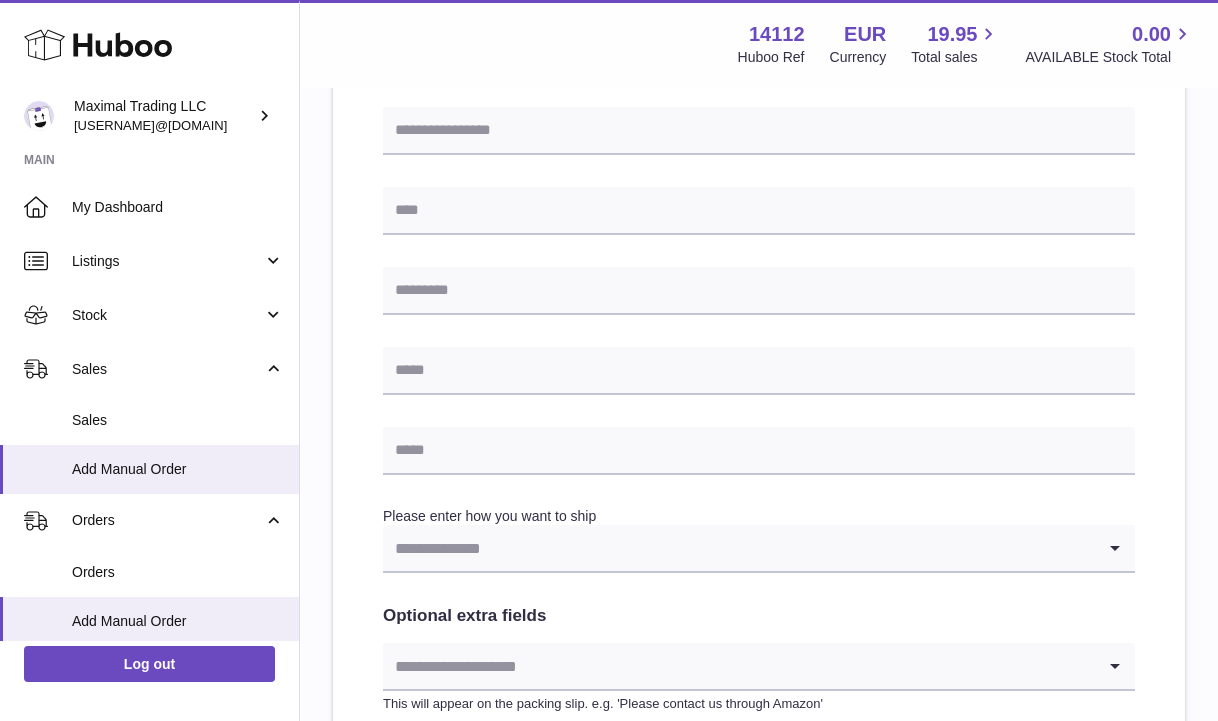 scroll, scrollTop: 716, scrollLeft: 0, axis: vertical 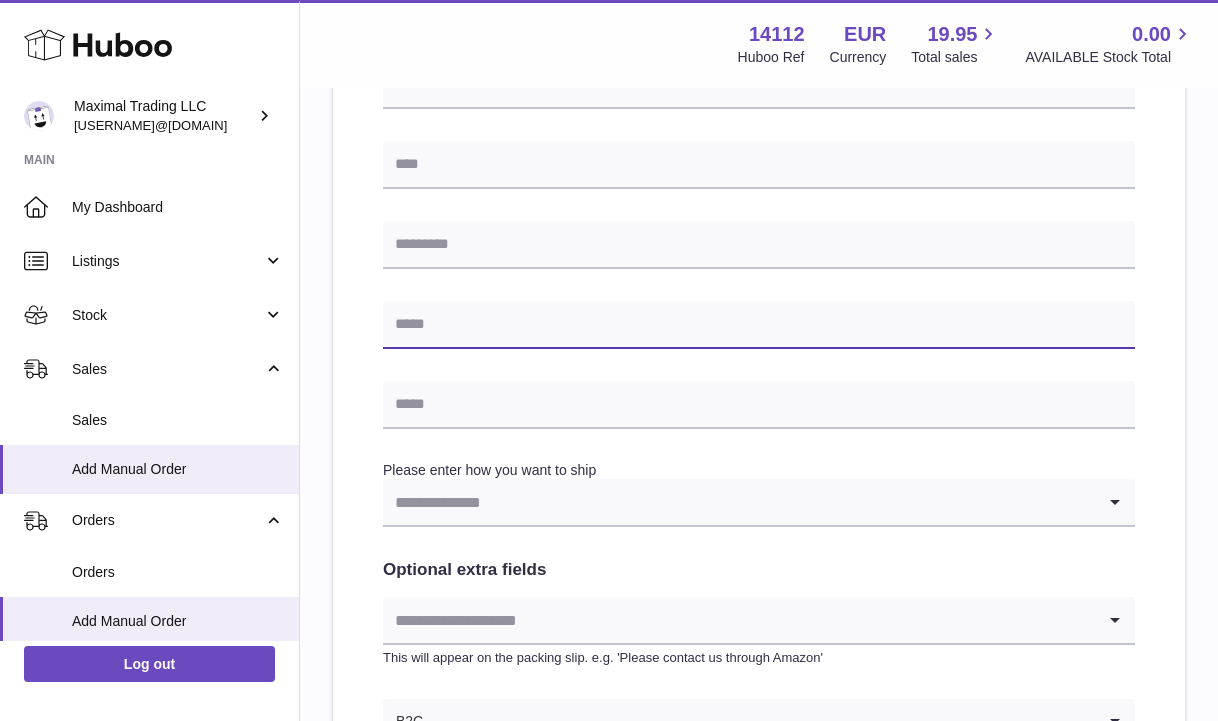 click at bounding box center [759, 325] 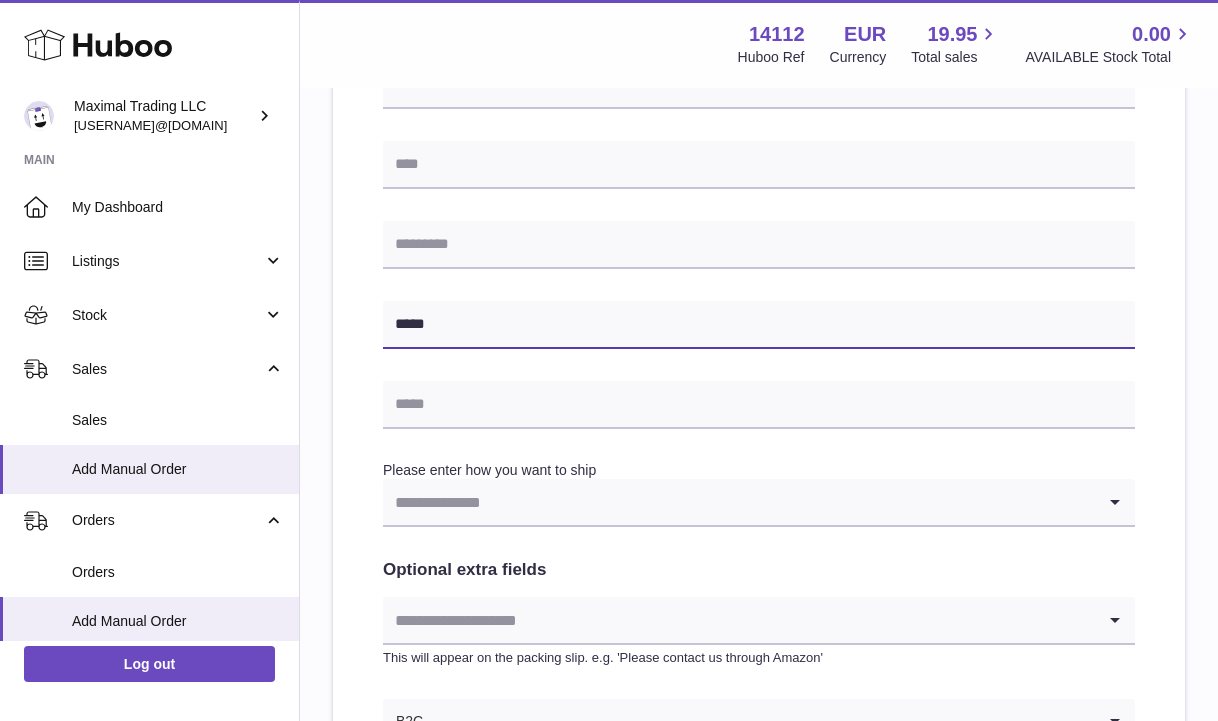 drag, startPoint x: 447, startPoint y: 321, endPoint x: 370, endPoint y: 313, distance: 77.41447 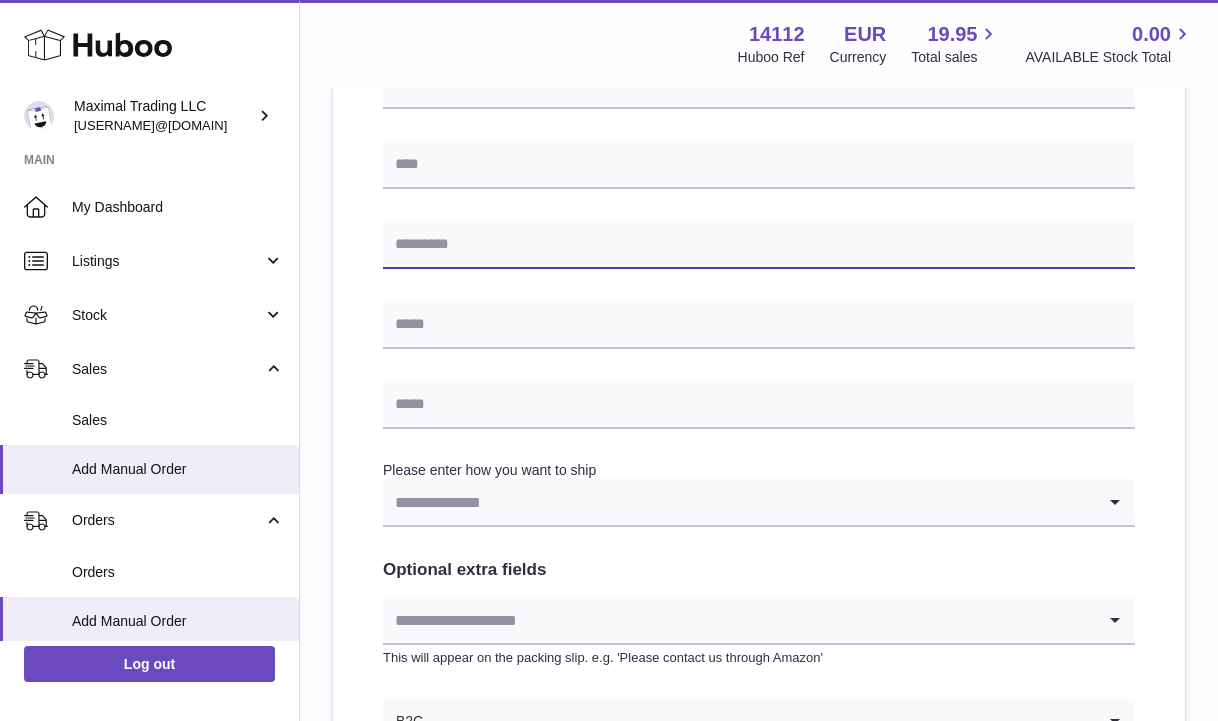 click at bounding box center (759, 245) 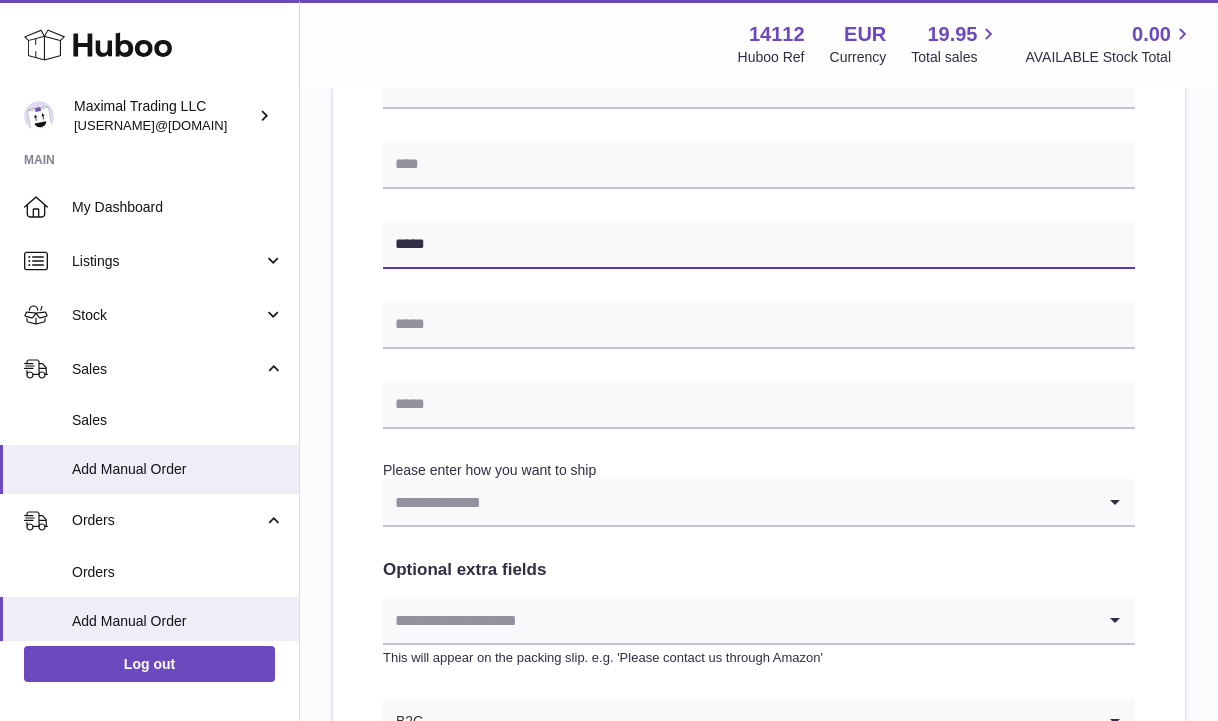type on "*****" 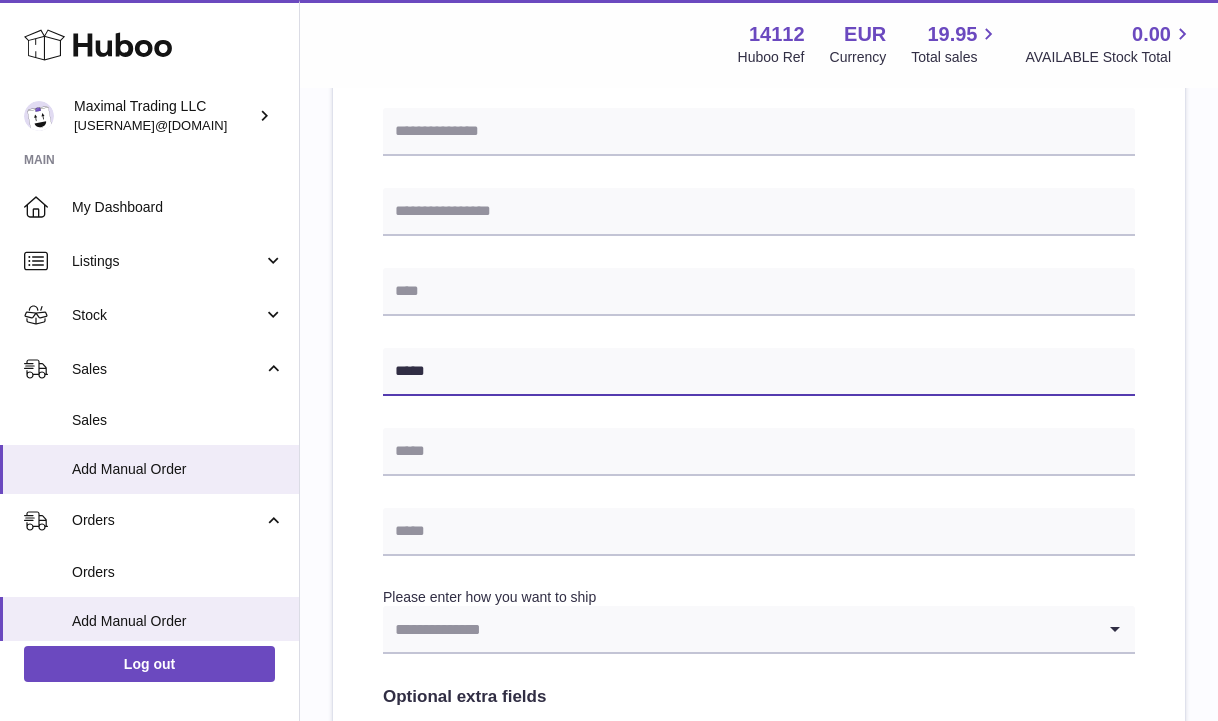 scroll, scrollTop: 573, scrollLeft: 0, axis: vertical 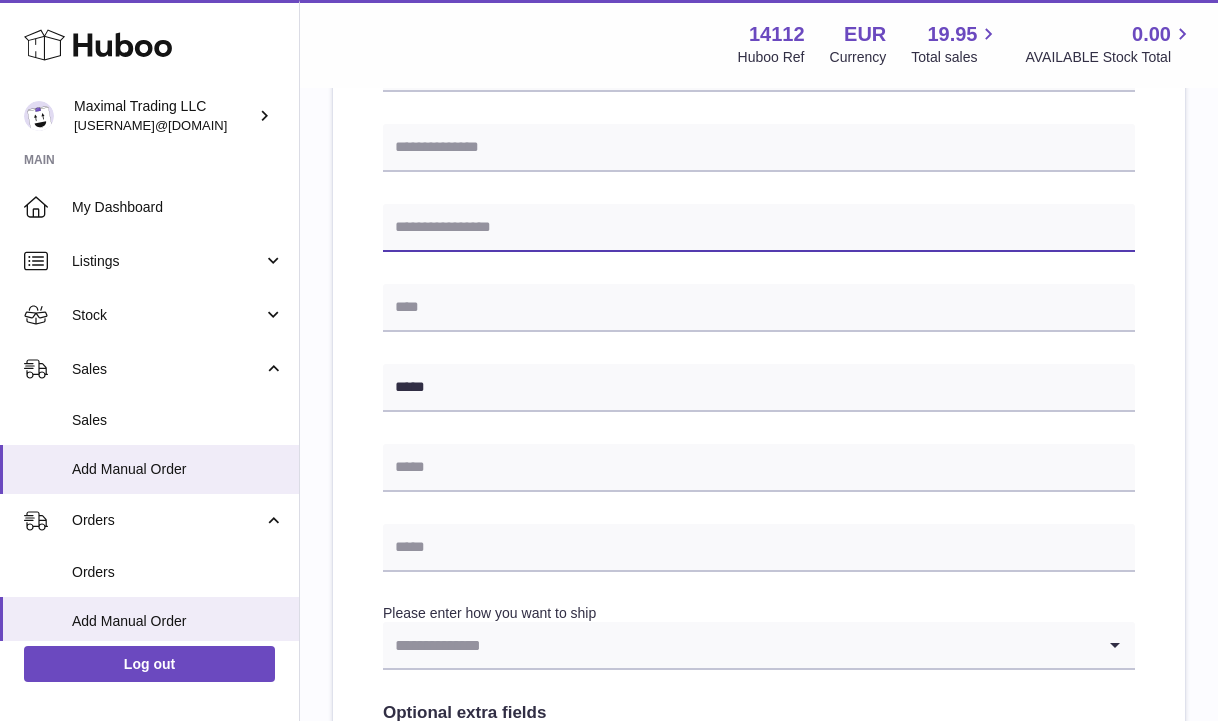 click at bounding box center [759, 228] 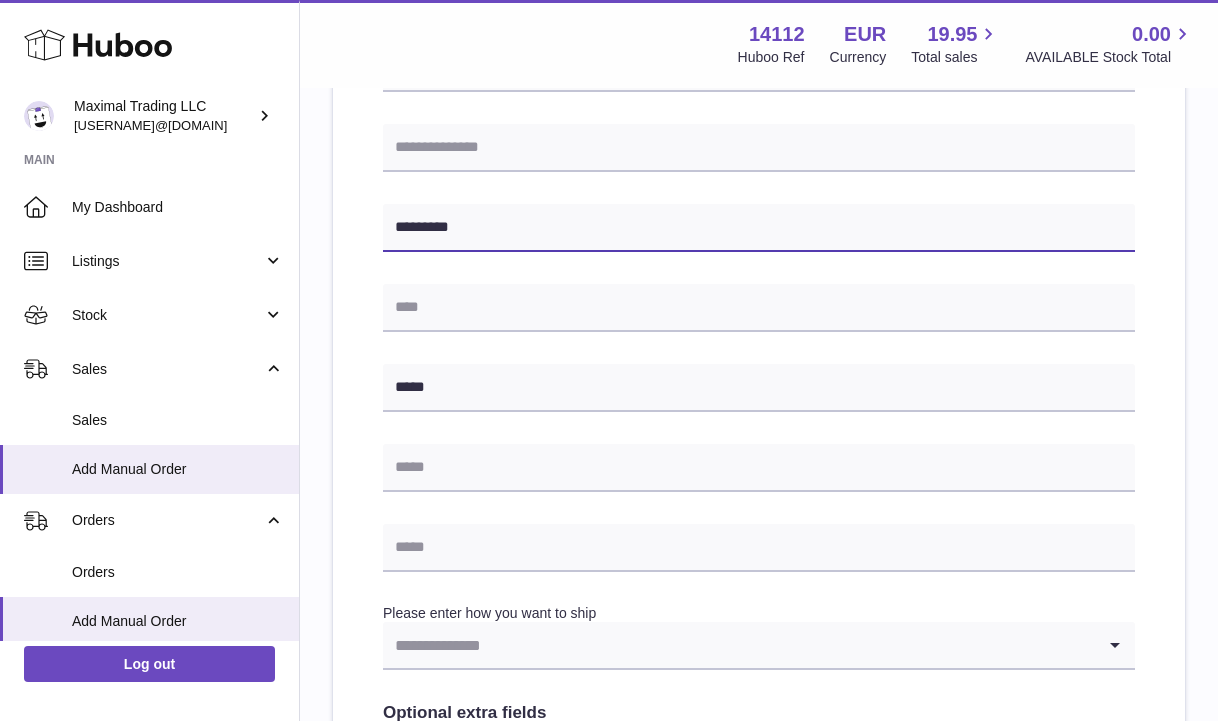 type on "*********" 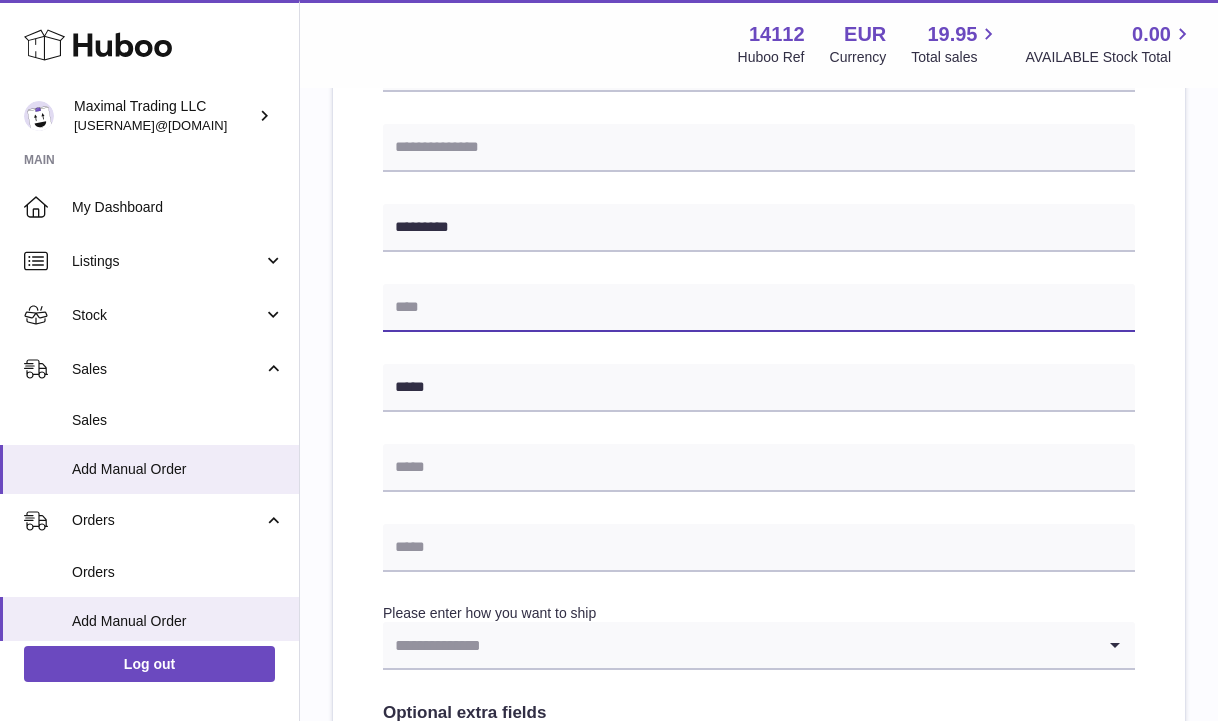 click at bounding box center (759, 308) 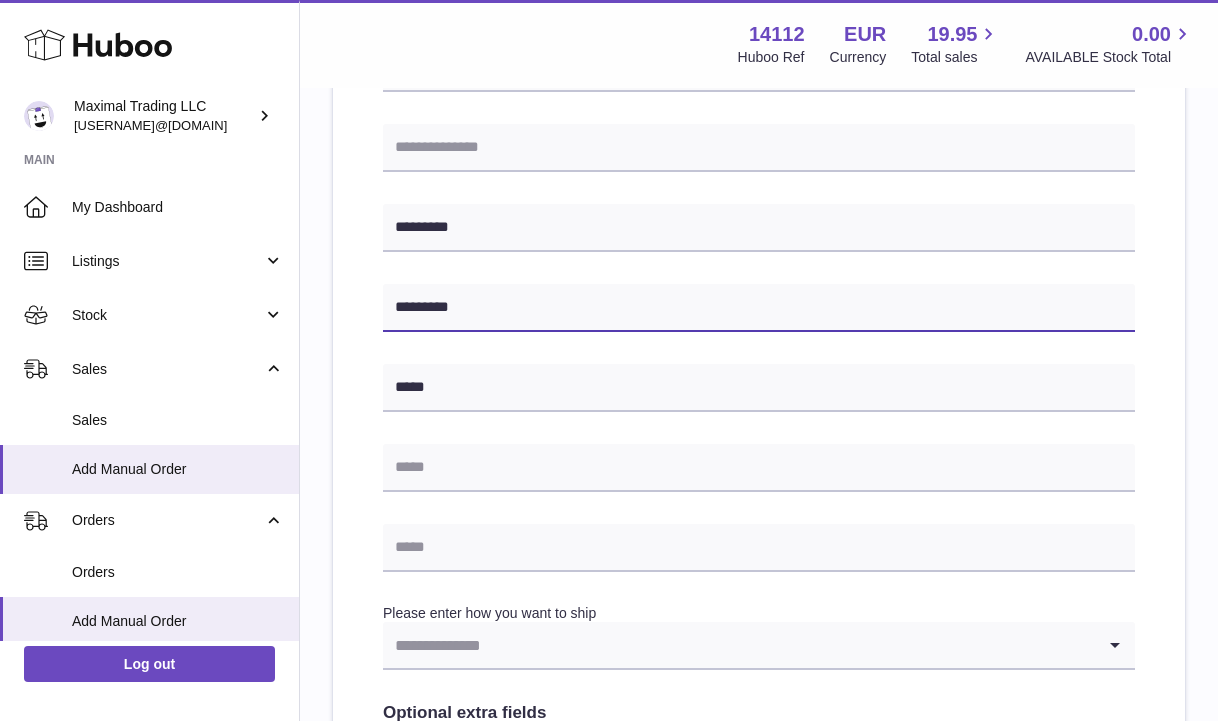 type on "*********" 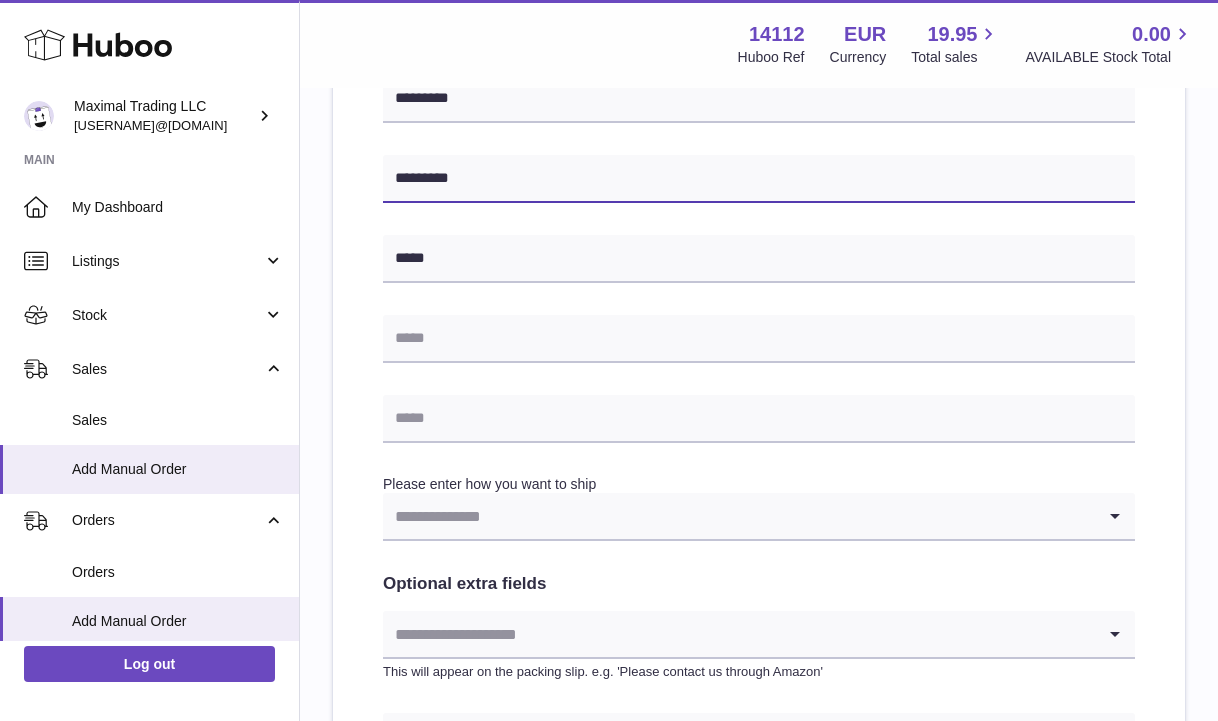 scroll, scrollTop: 747, scrollLeft: 0, axis: vertical 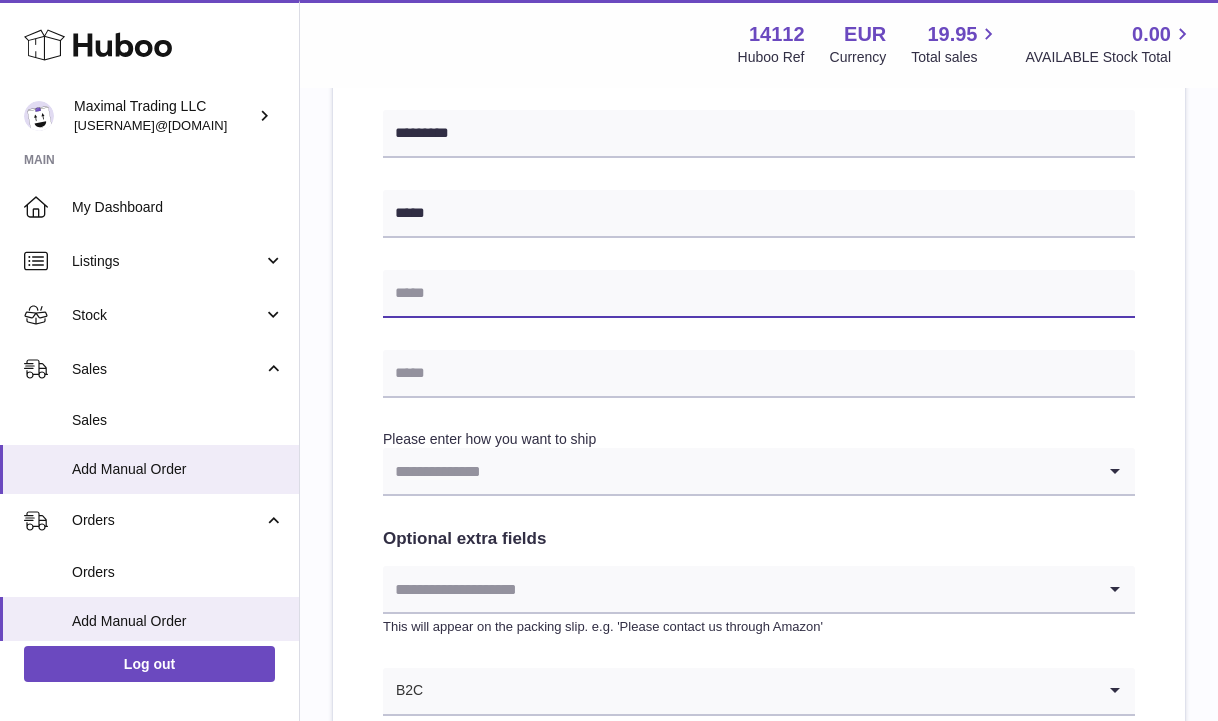 click at bounding box center [759, 294] 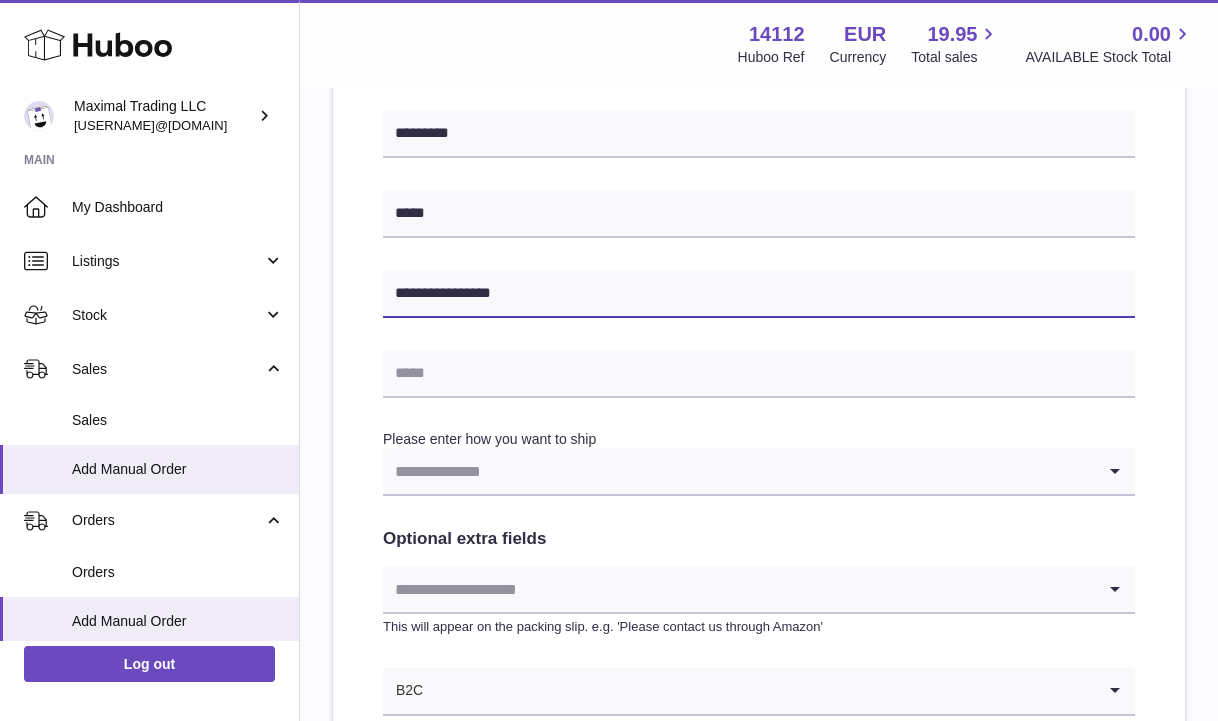 type on "**********" 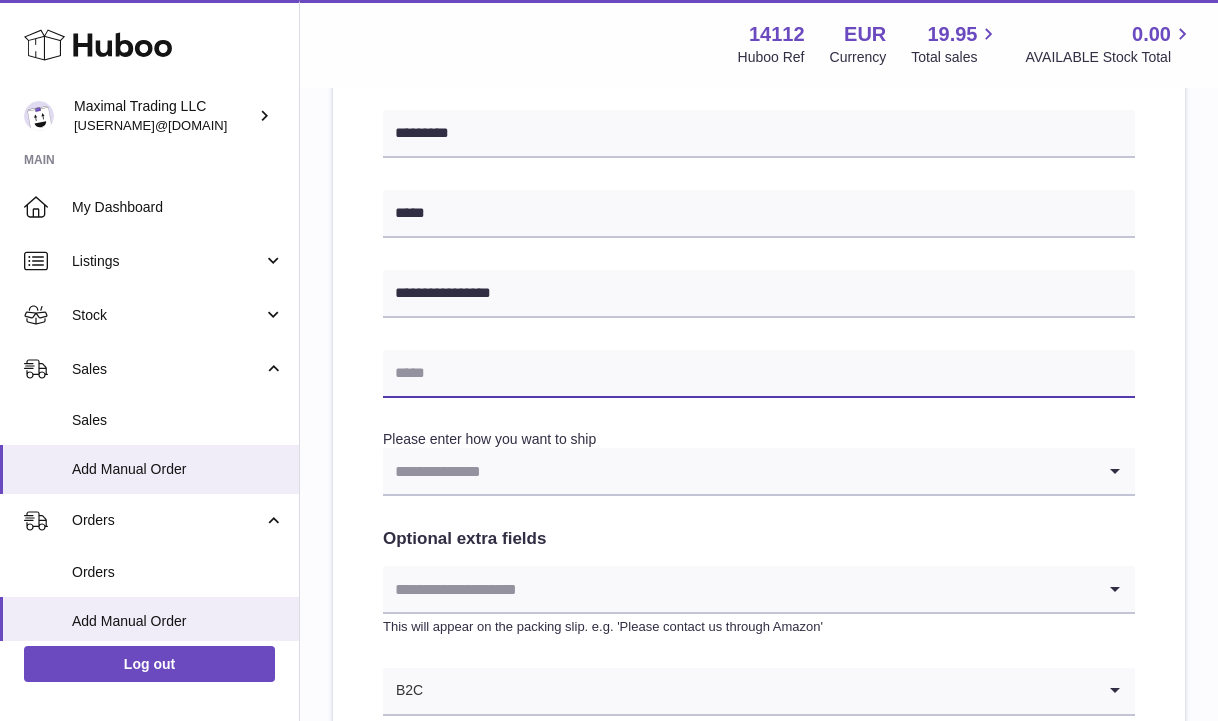 click at bounding box center (759, 374) 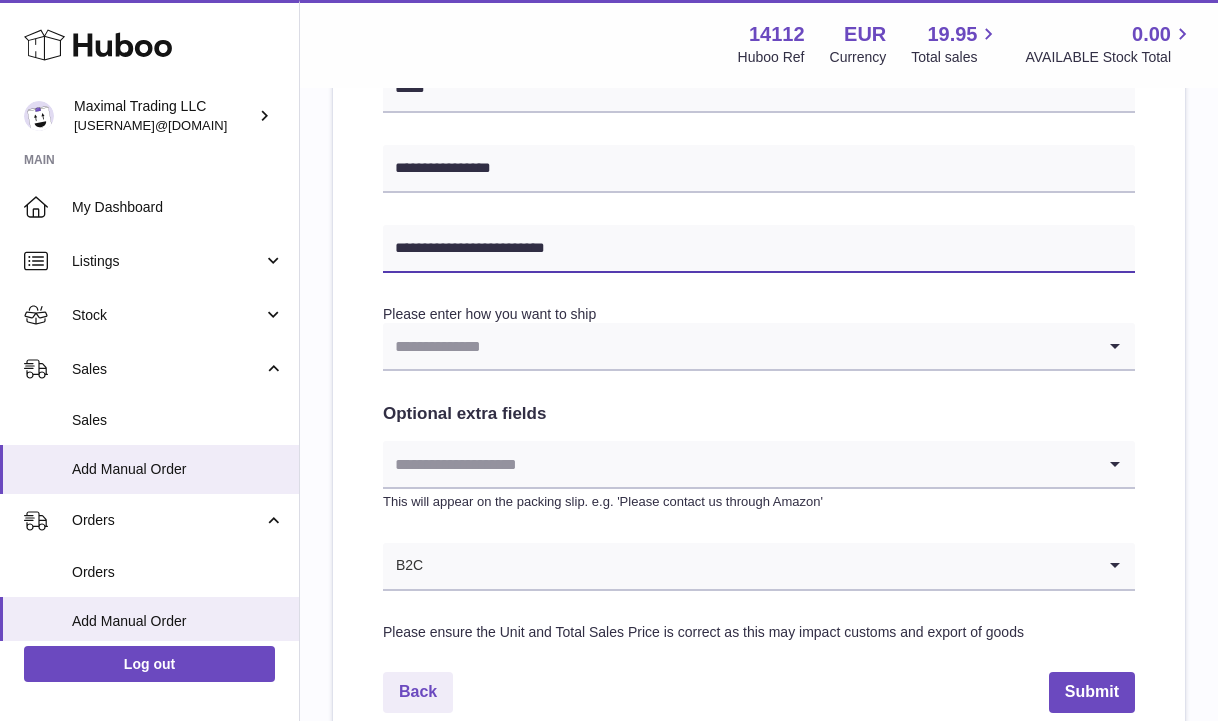 scroll, scrollTop: 876, scrollLeft: 0, axis: vertical 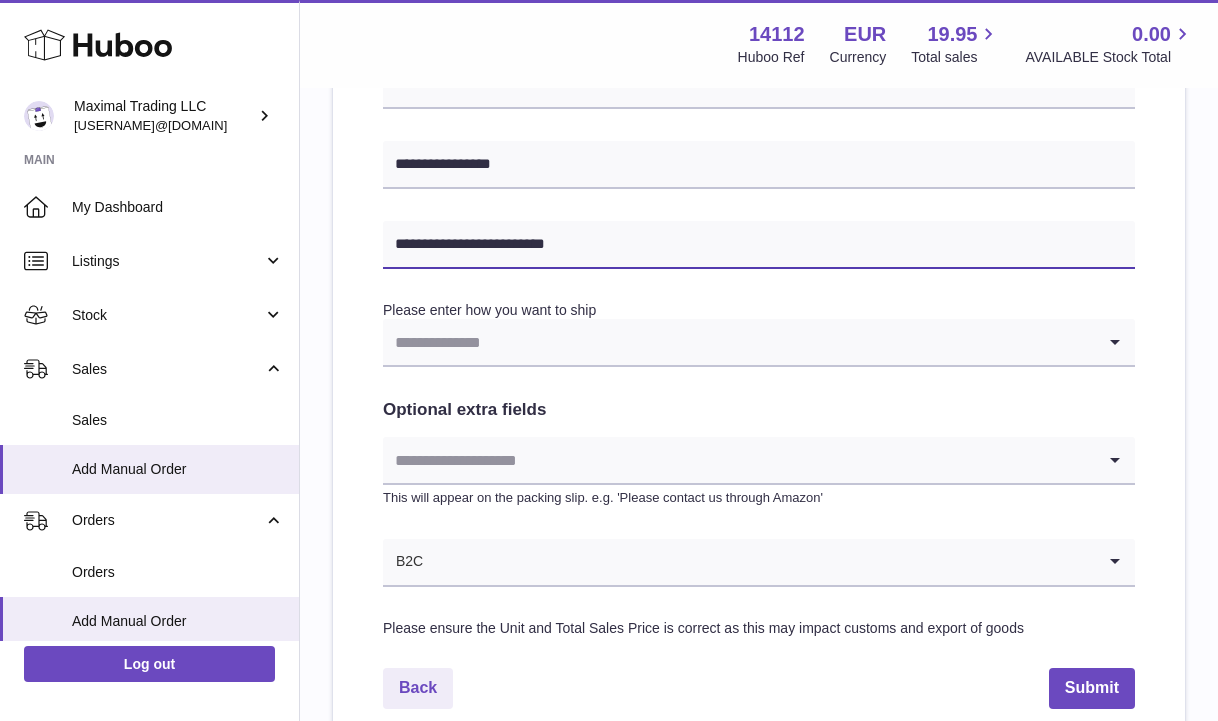 type on "**********" 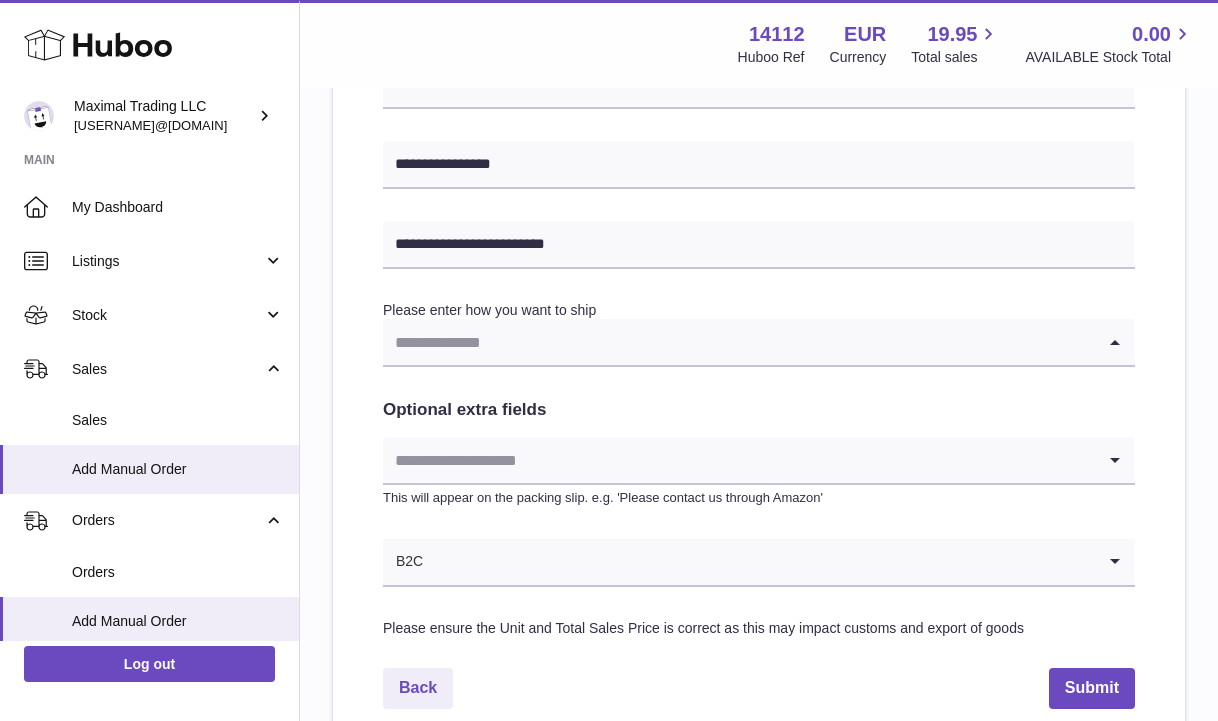click at bounding box center (739, 342) 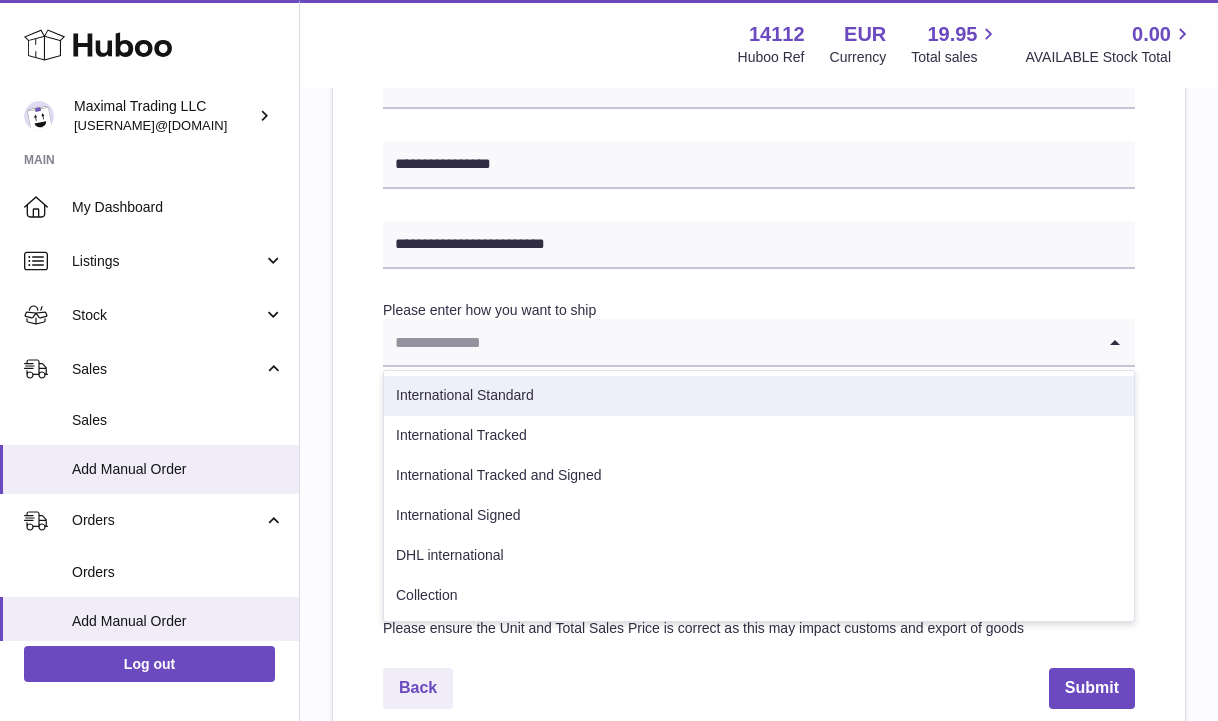 click on "International Standard" at bounding box center [759, 396] 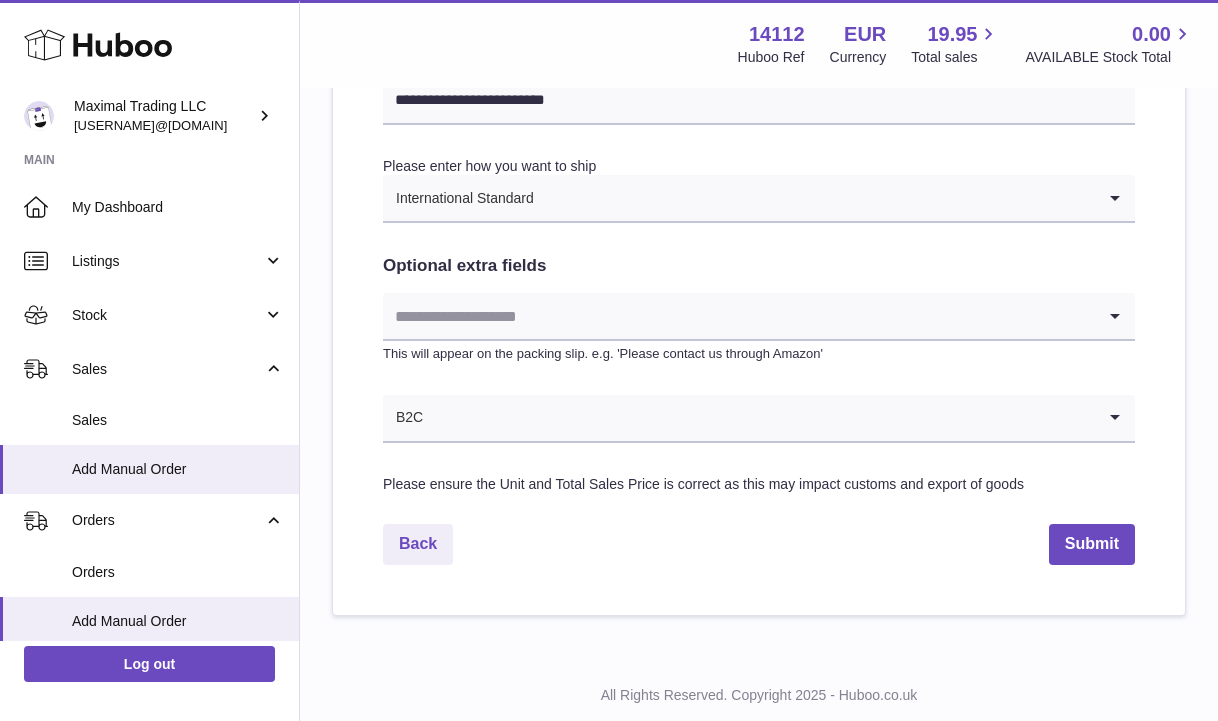 scroll, scrollTop: 1034, scrollLeft: 0, axis: vertical 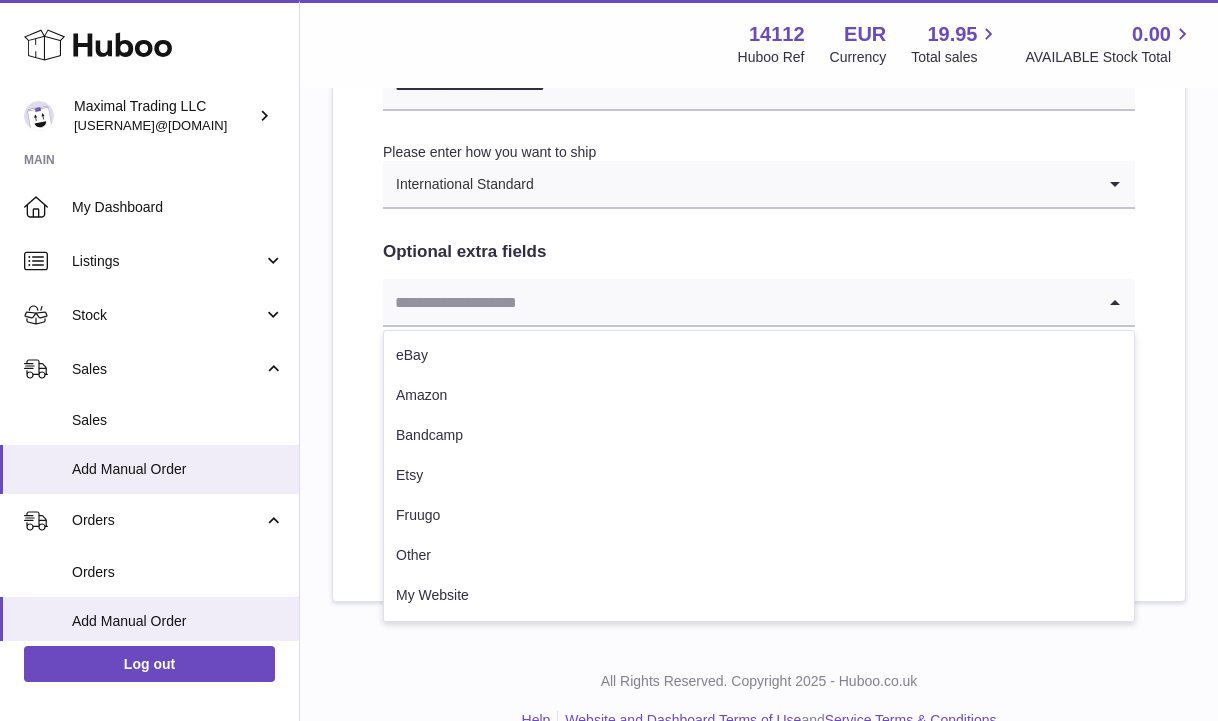 click at bounding box center [739, 302] 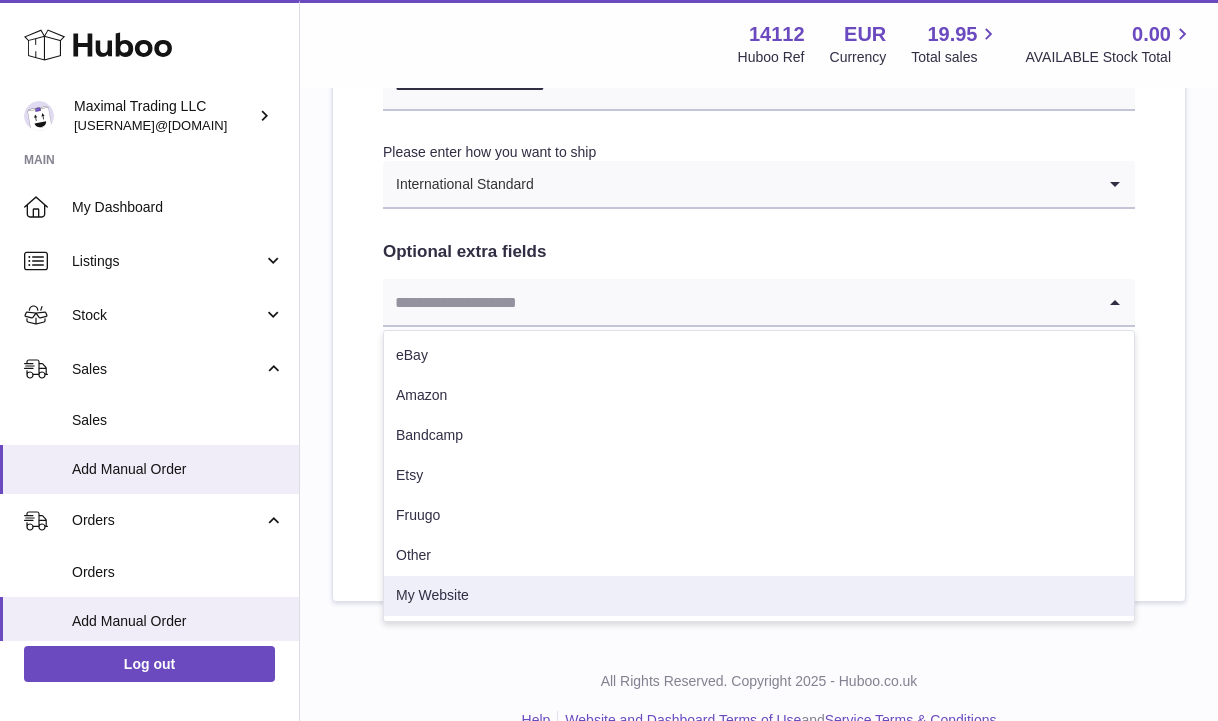 click on "My Website" at bounding box center [759, 596] 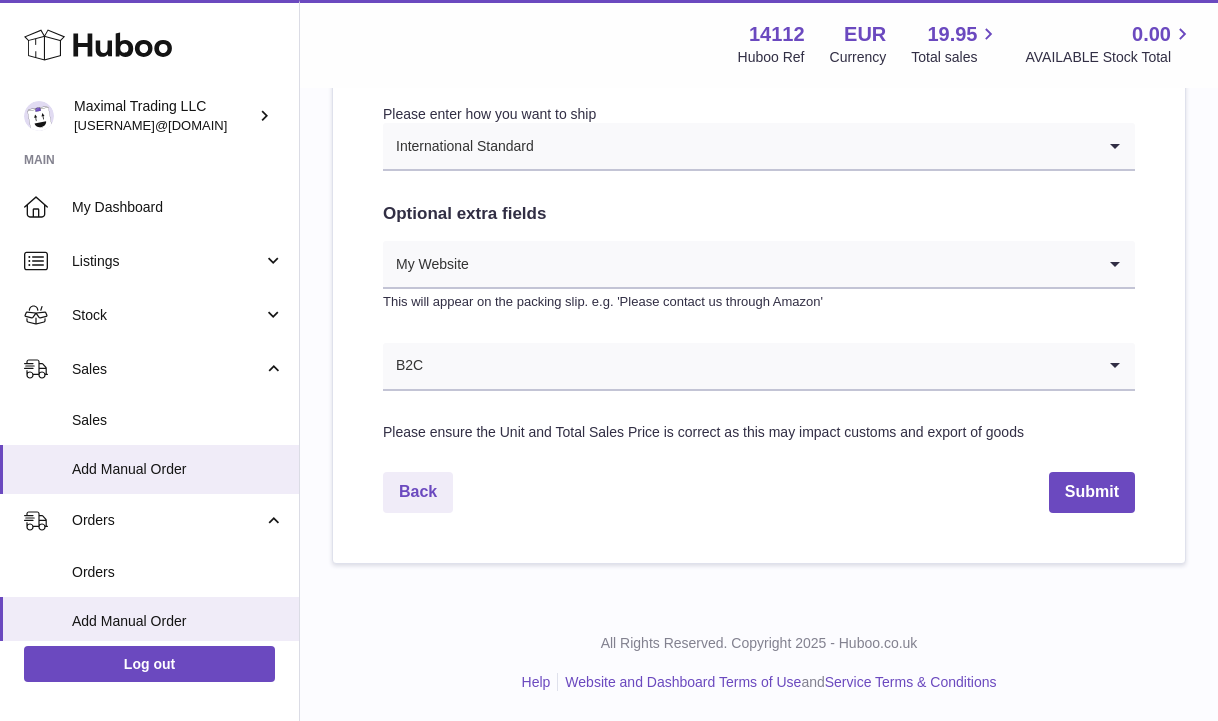 scroll, scrollTop: 1072, scrollLeft: 0, axis: vertical 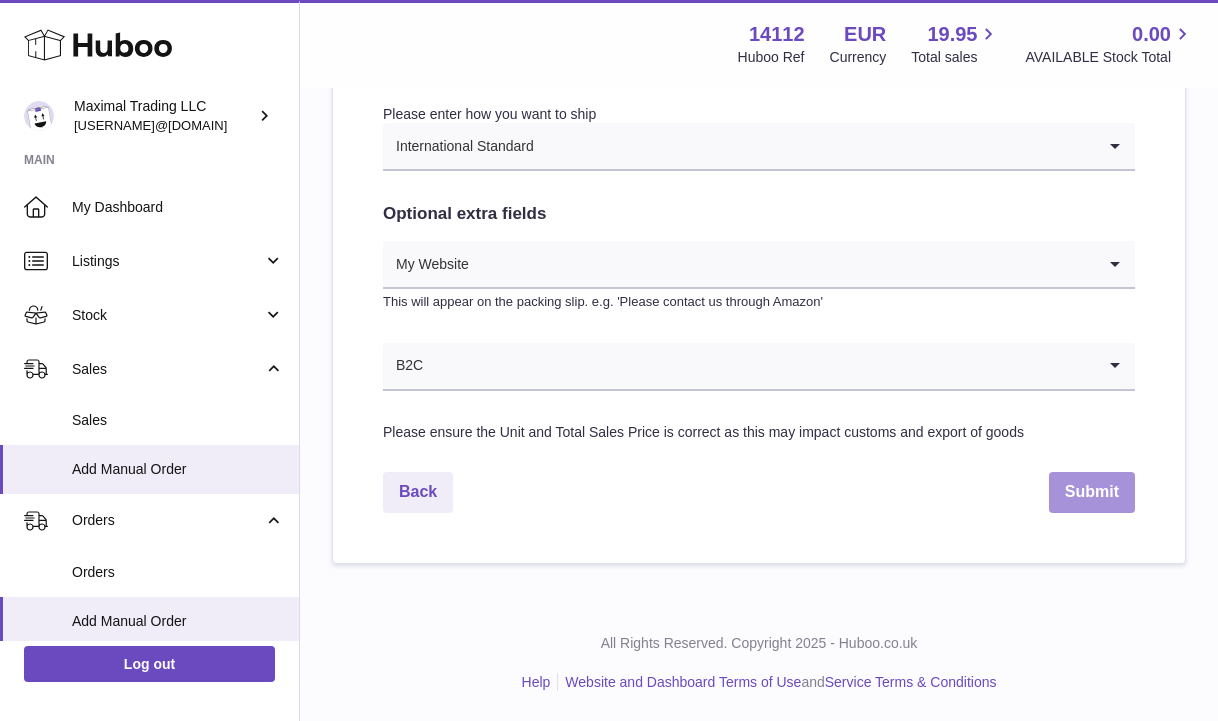 click on "Submit" at bounding box center (1092, 492) 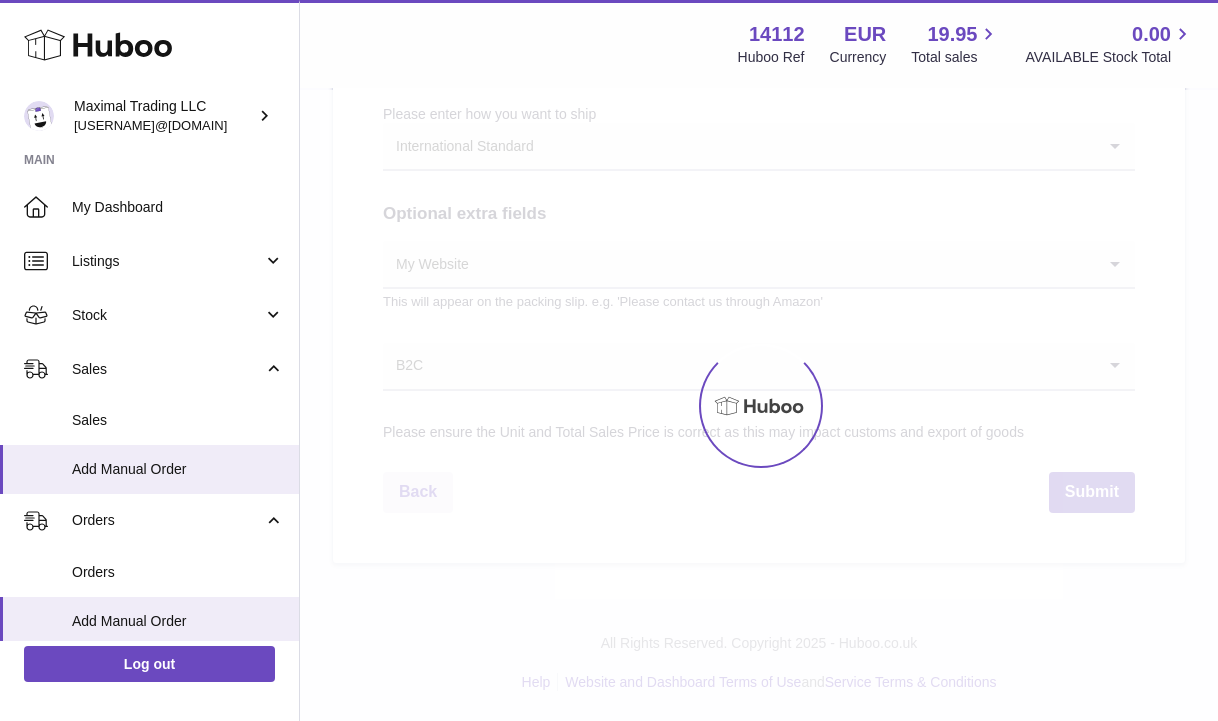 scroll, scrollTop: 0, scrollLeft: 0, axis: both 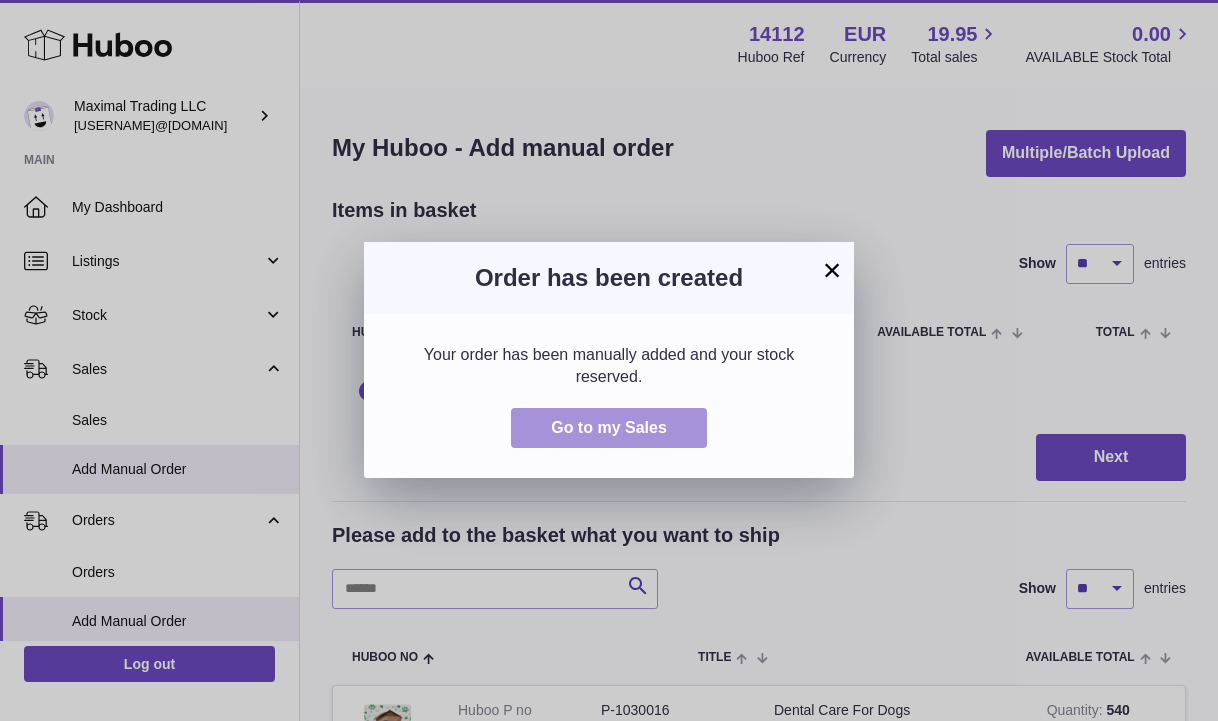 click on "Go to my Sales" at bounding box center [609, 427] 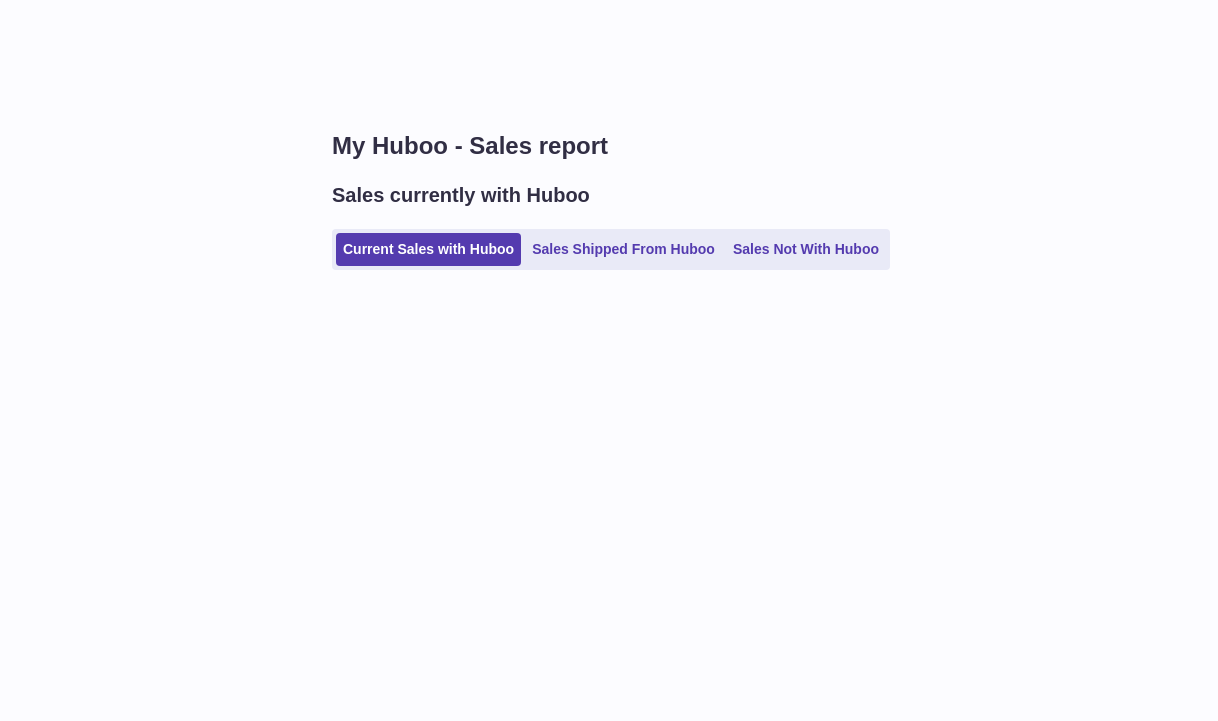 scroll, scrollTop: 0, scrollLeft: 0, axis: both 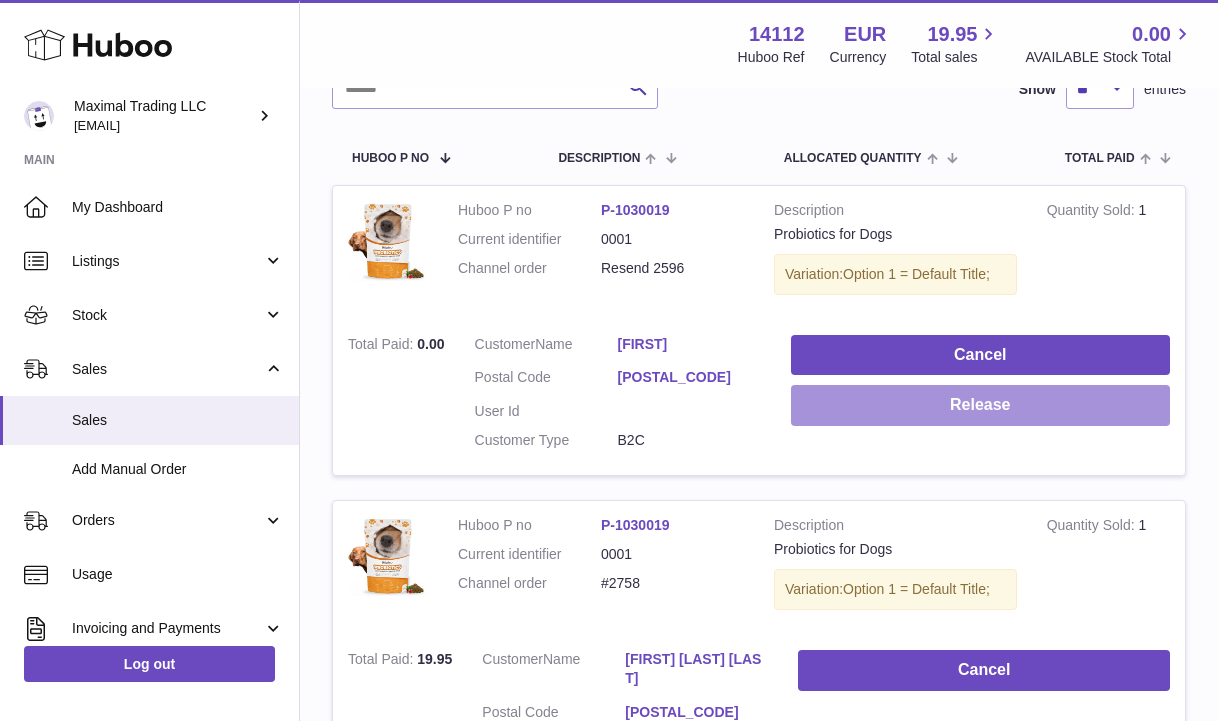 click on "Release" at bounding box center [980, 405] 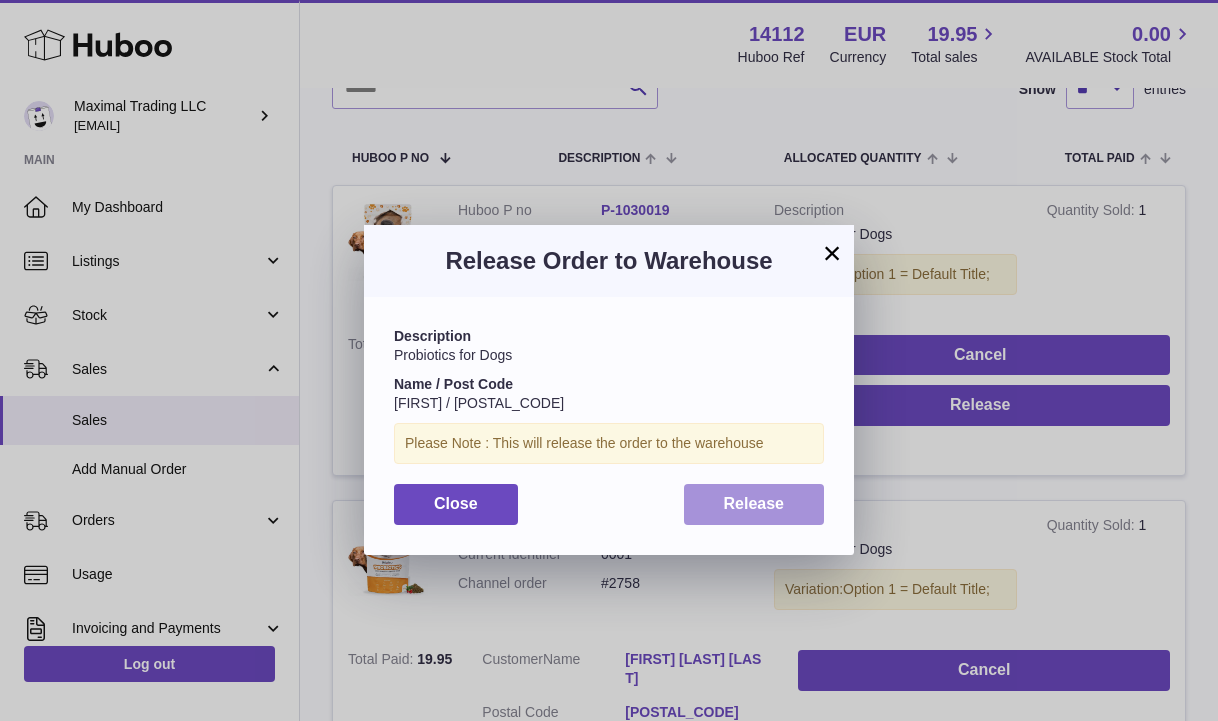 click on "Release" at bounding box center [754, 503] 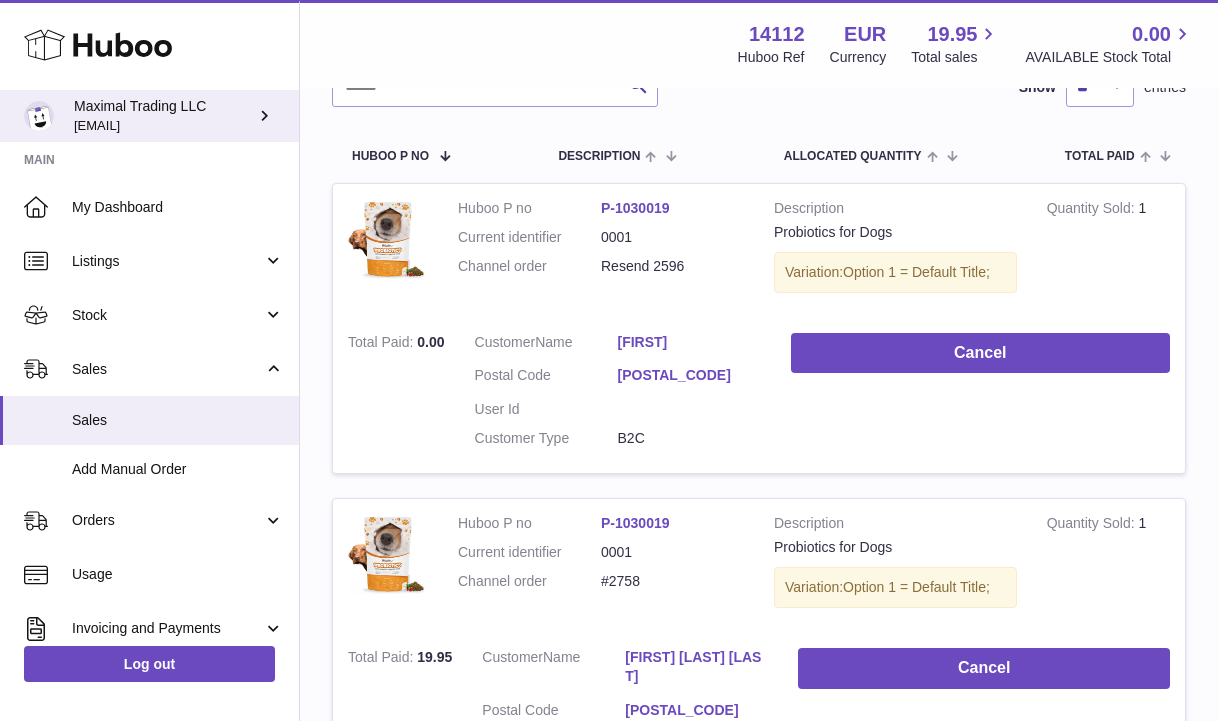 scroll, scrollTop: 290, scrollLeft: 0, axis: vertical 